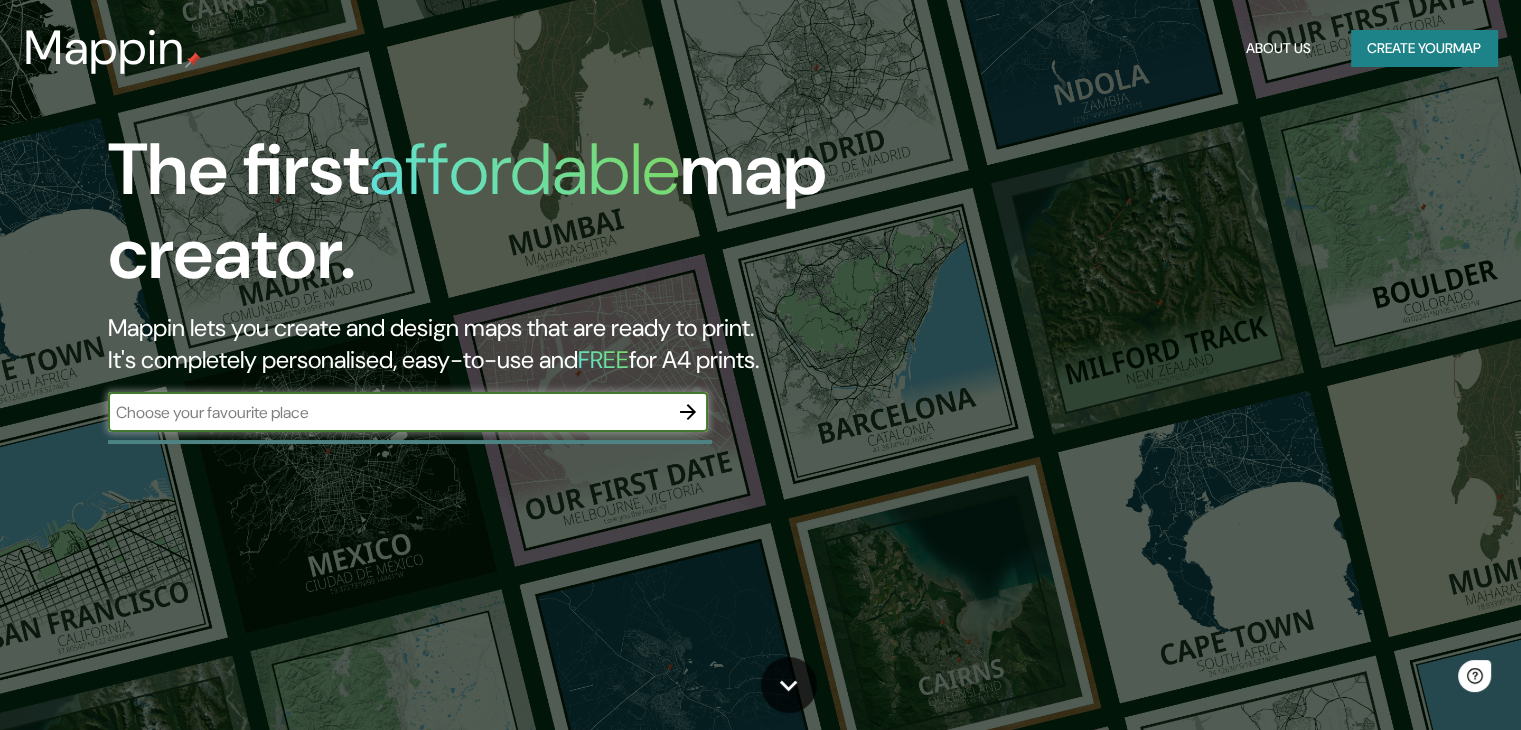 scroll, scrollTop: 0, scrollLeft: 0, axis: both 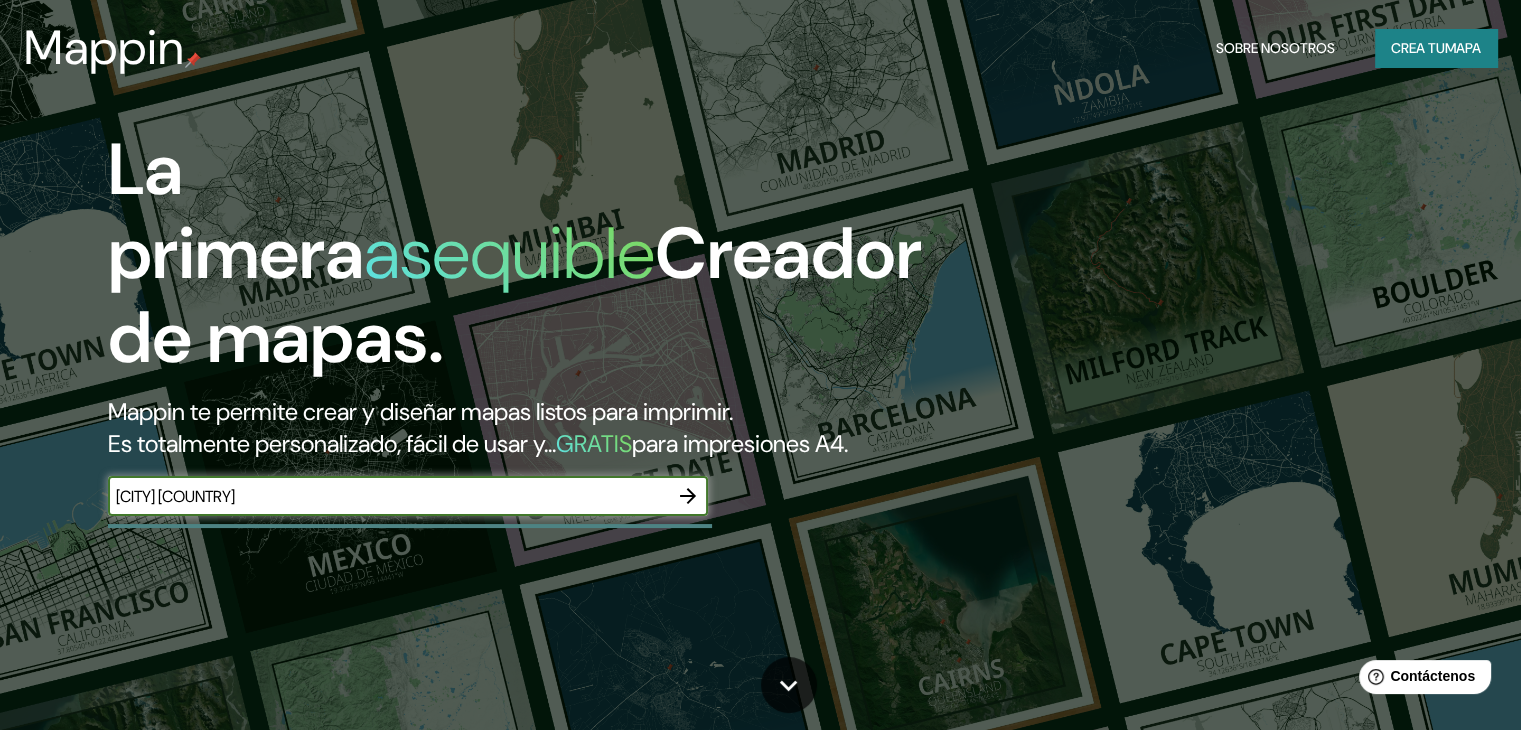 type on "LOJA ECUADOR}" 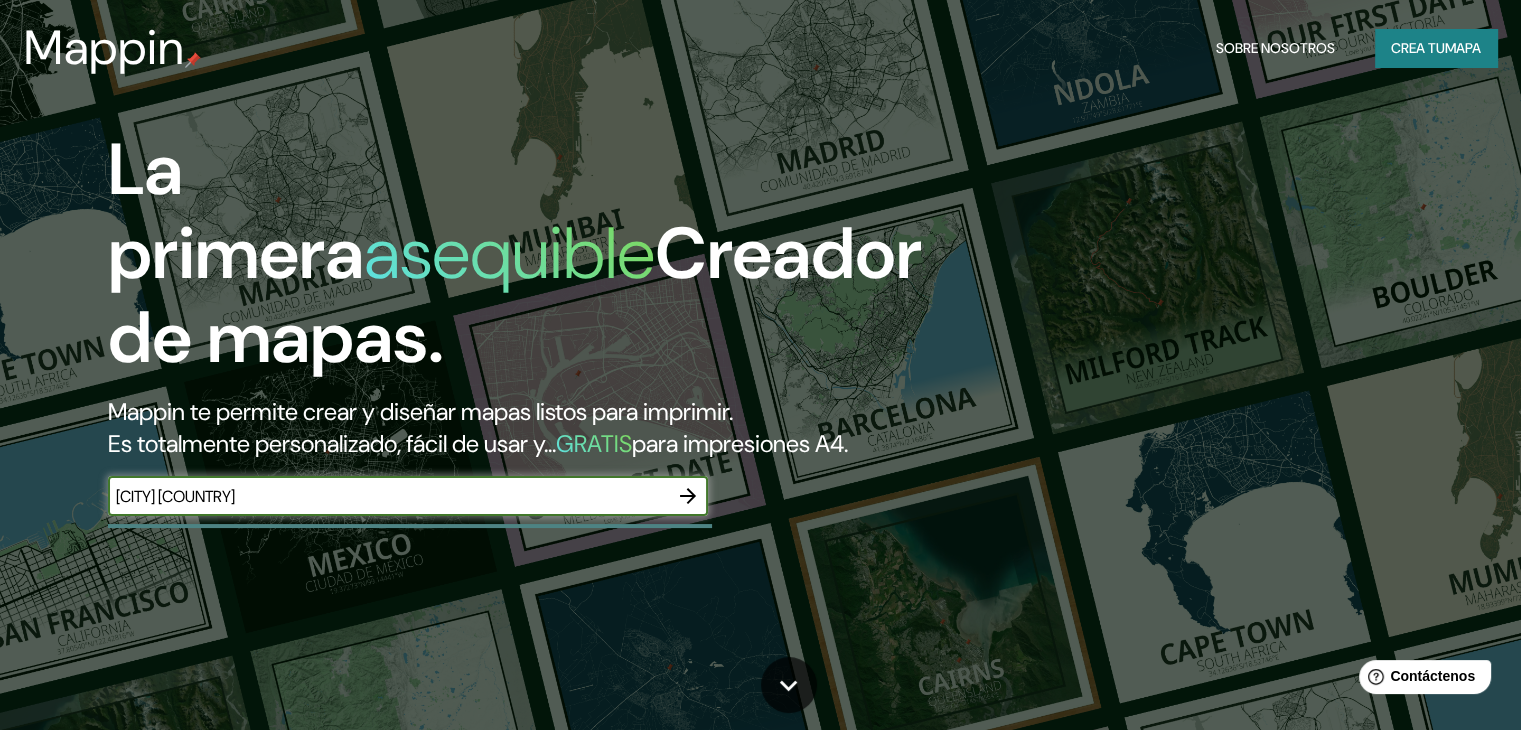 click at bounding box center [688, 496] 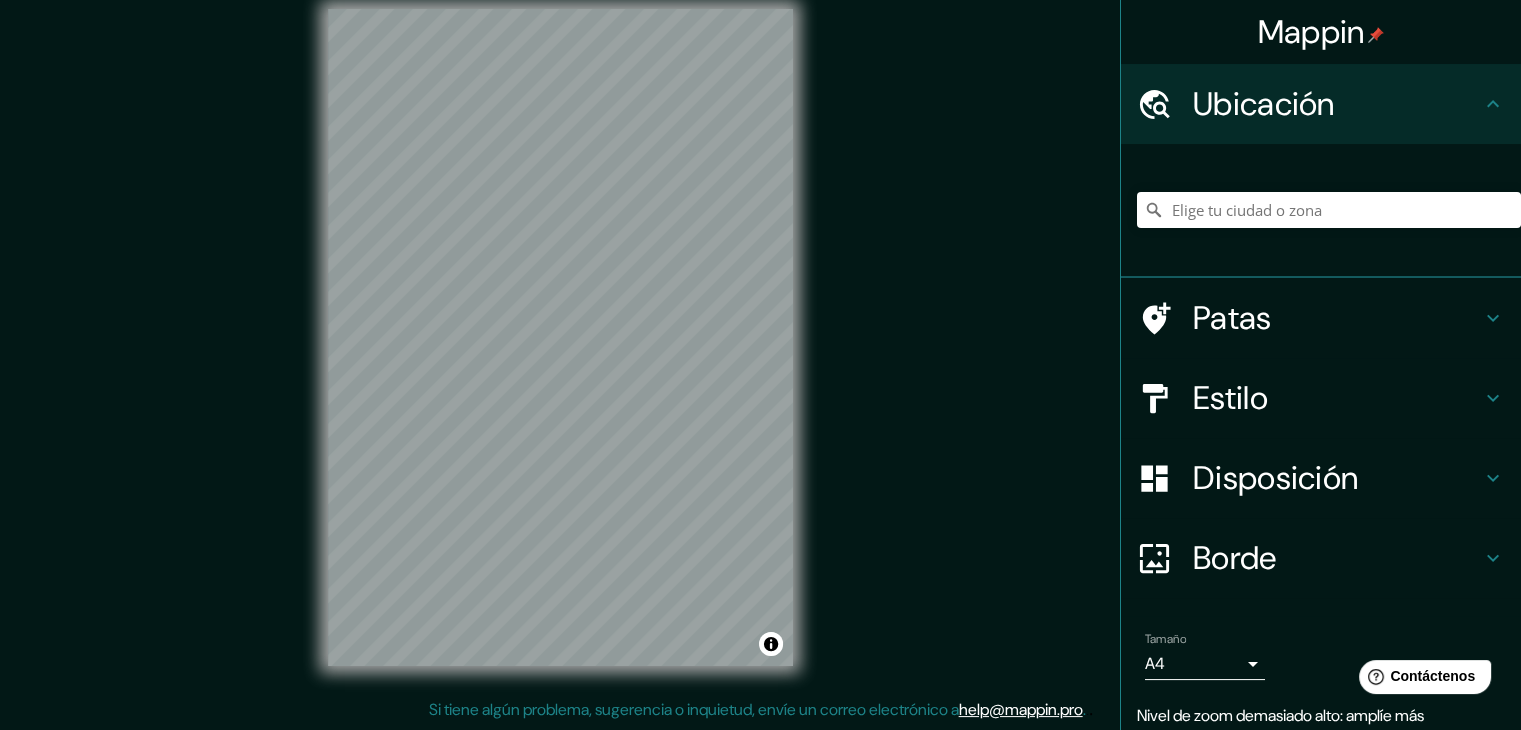 scroll, scrollTop: 0, scrollLeft: 0, axis: both 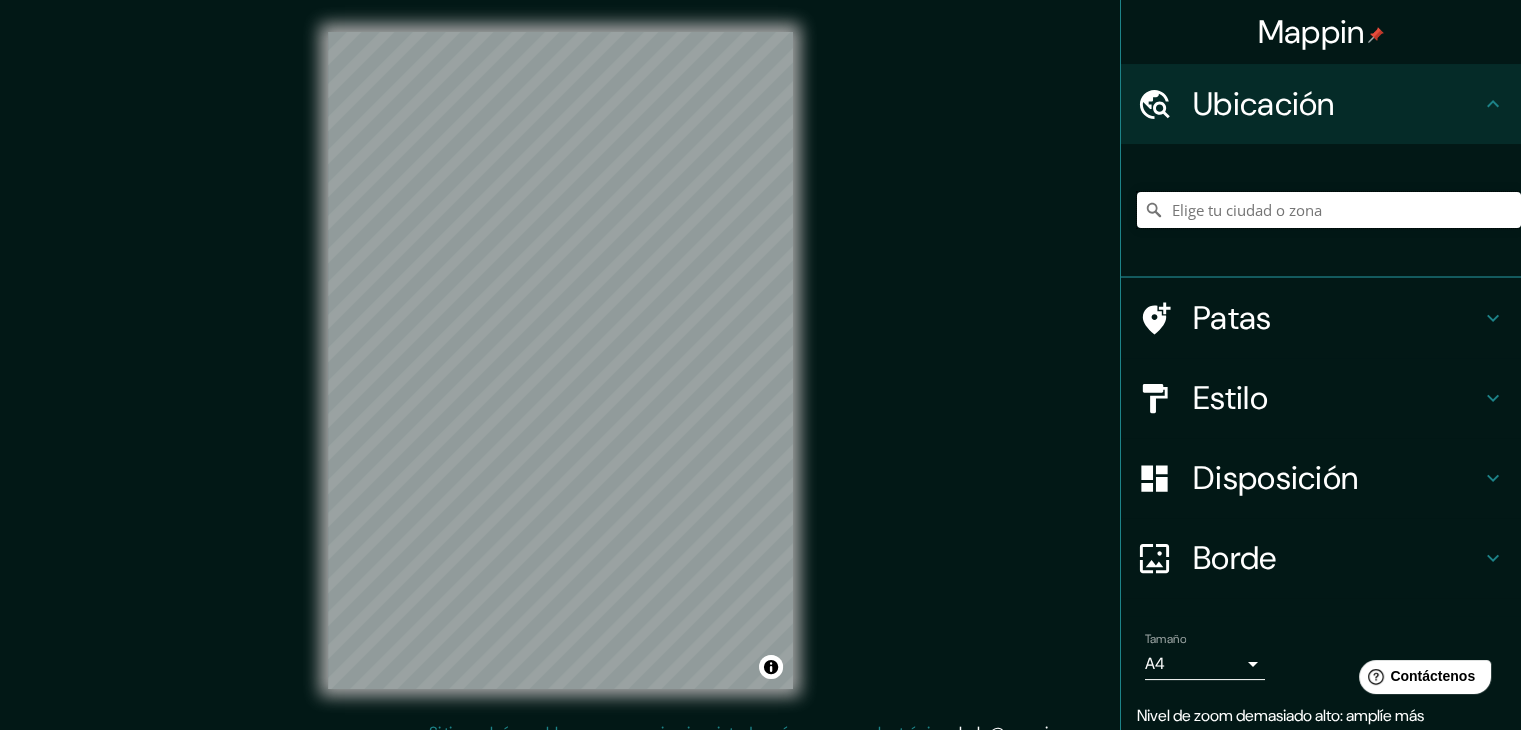 click at bounding box center [1329, 210] 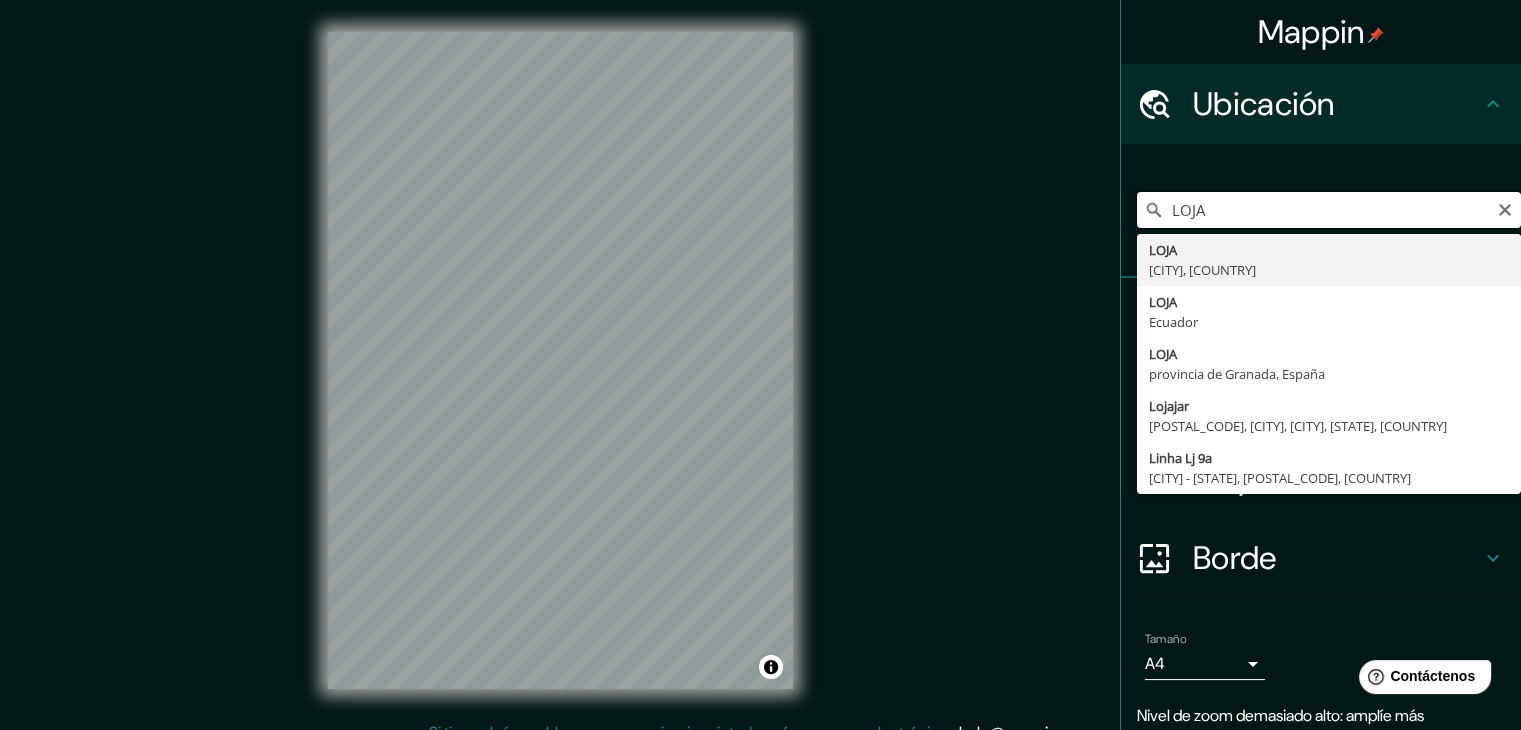 type on "LOJA" 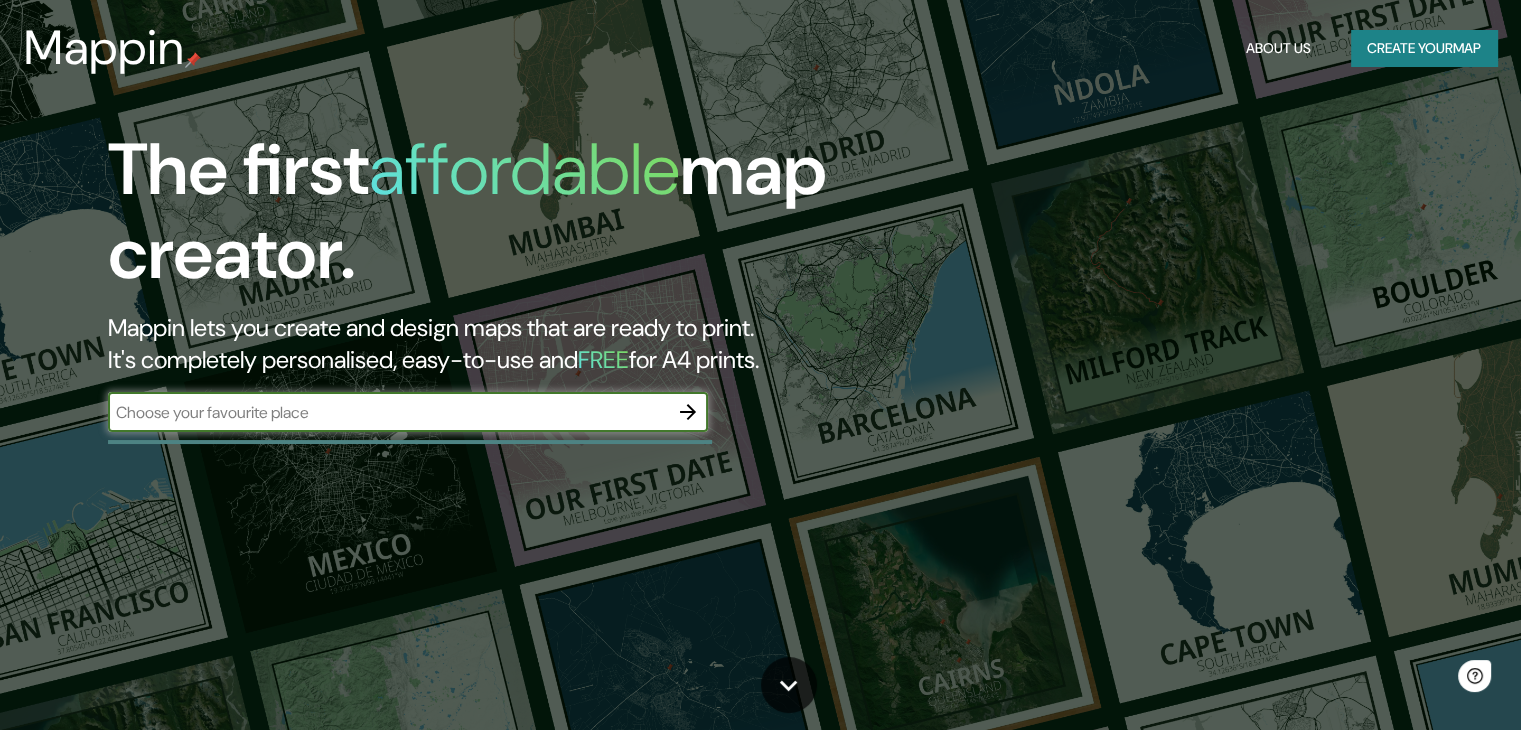scroll, scrollTop: 0, scrollLeft: 0, axis: both 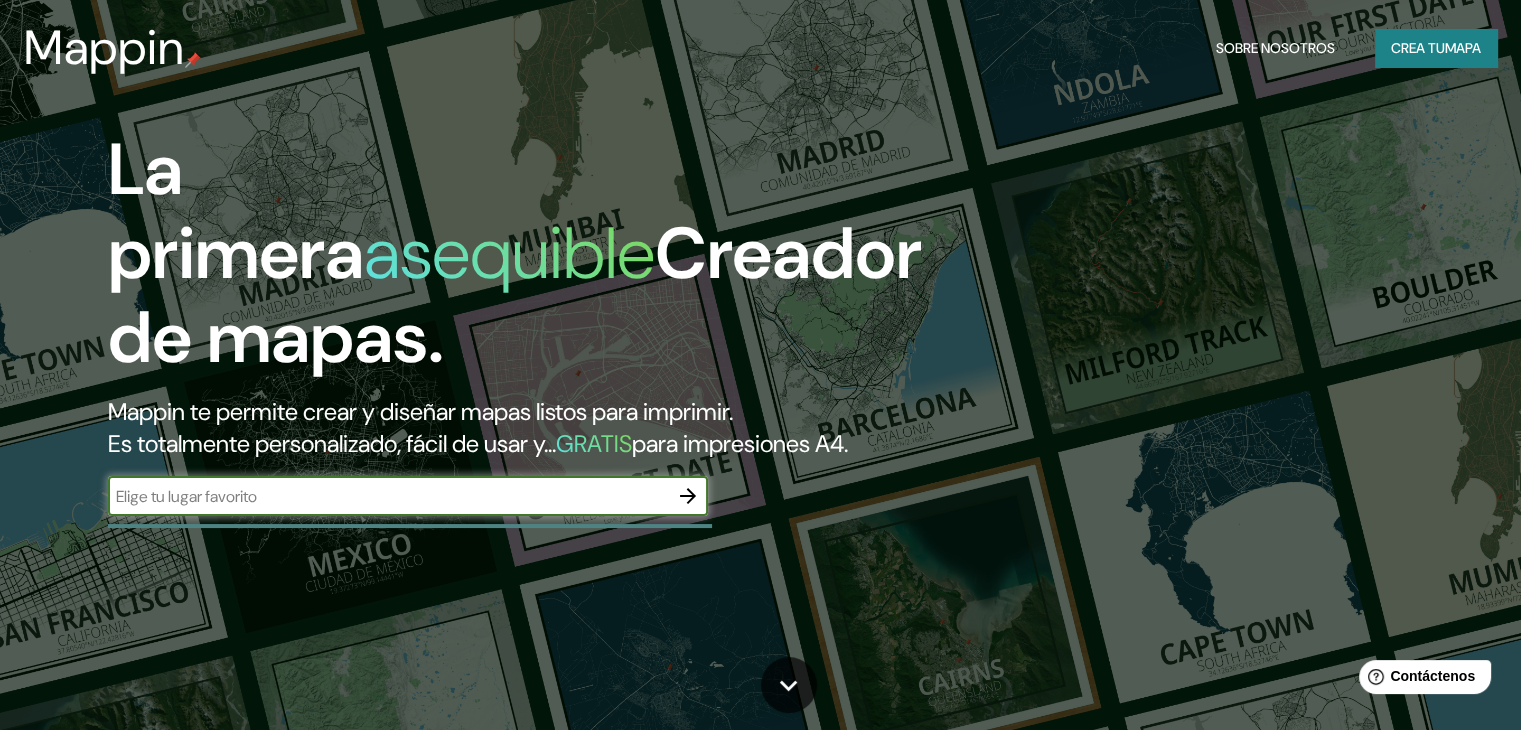 click at bounding box center [388, 496] 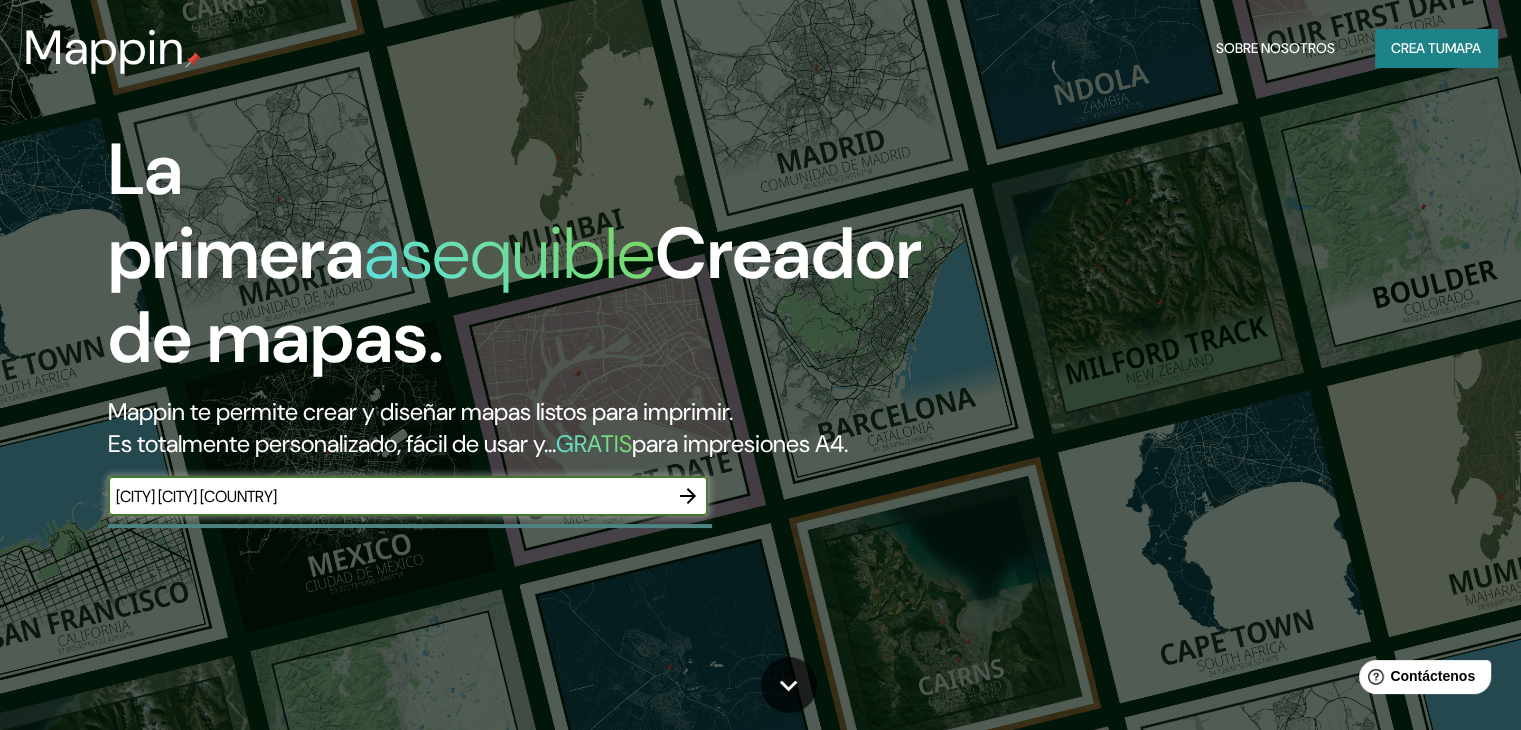 type on "[CITY] [CITY] [COUNTRY]" 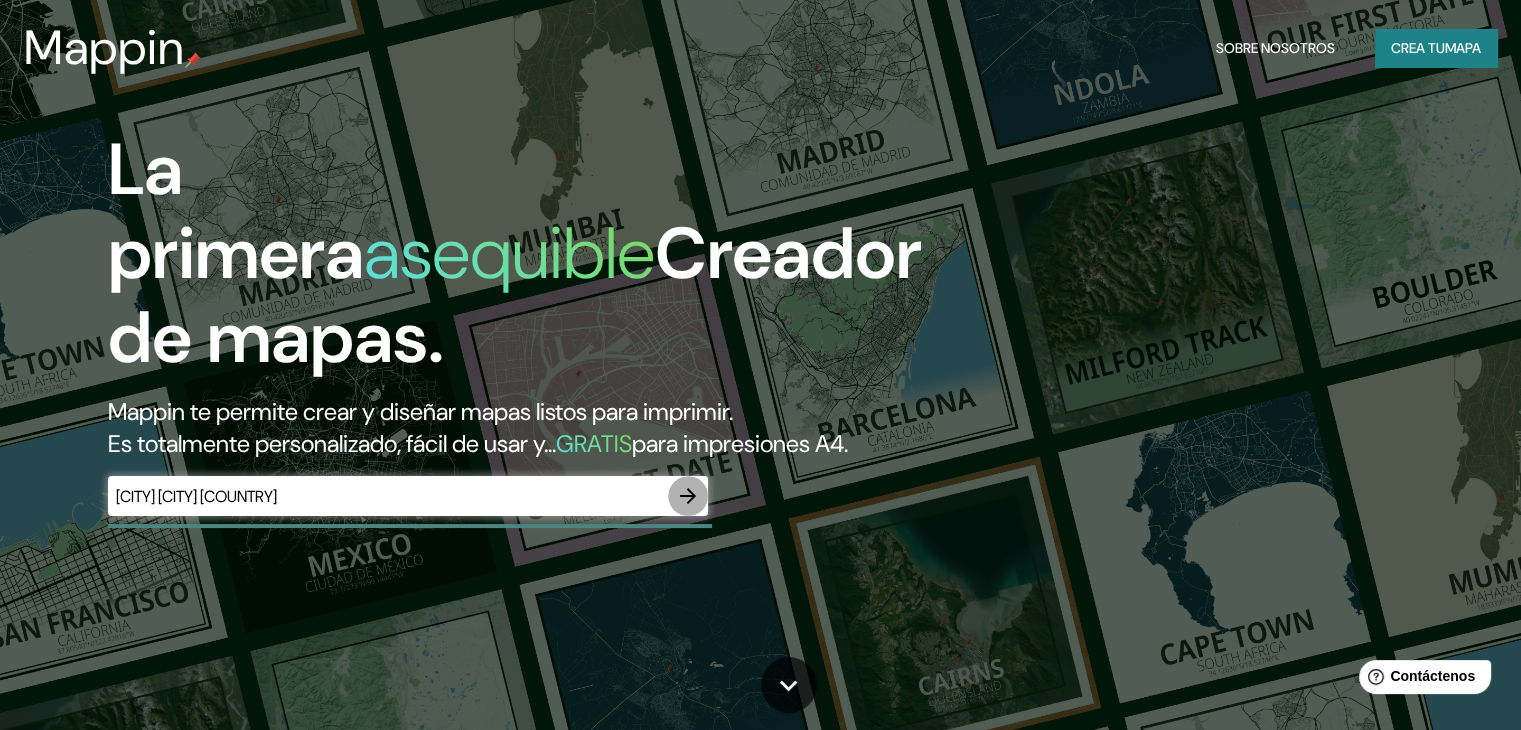 click at bounding box center (688, 496) 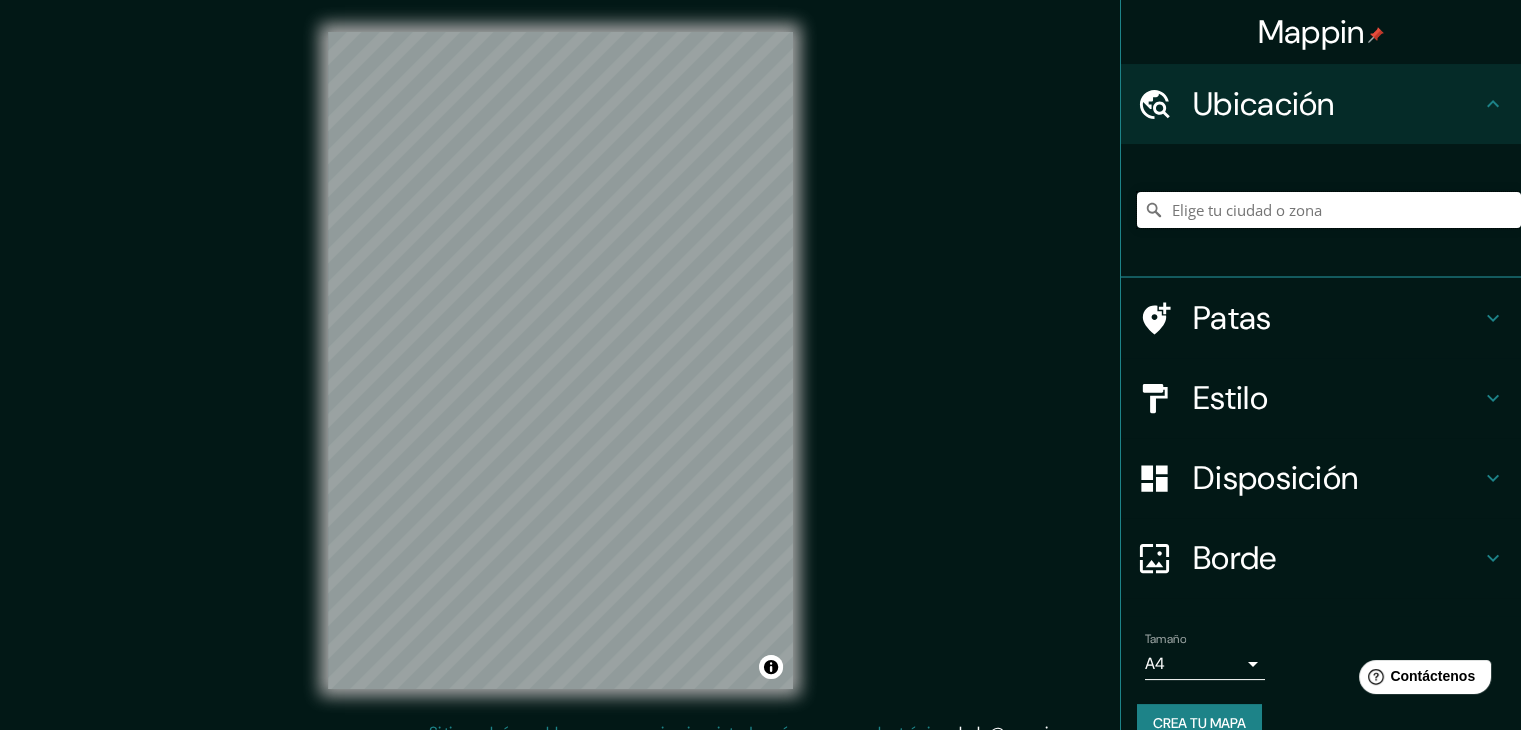 click at bounding box center [1329, 210] 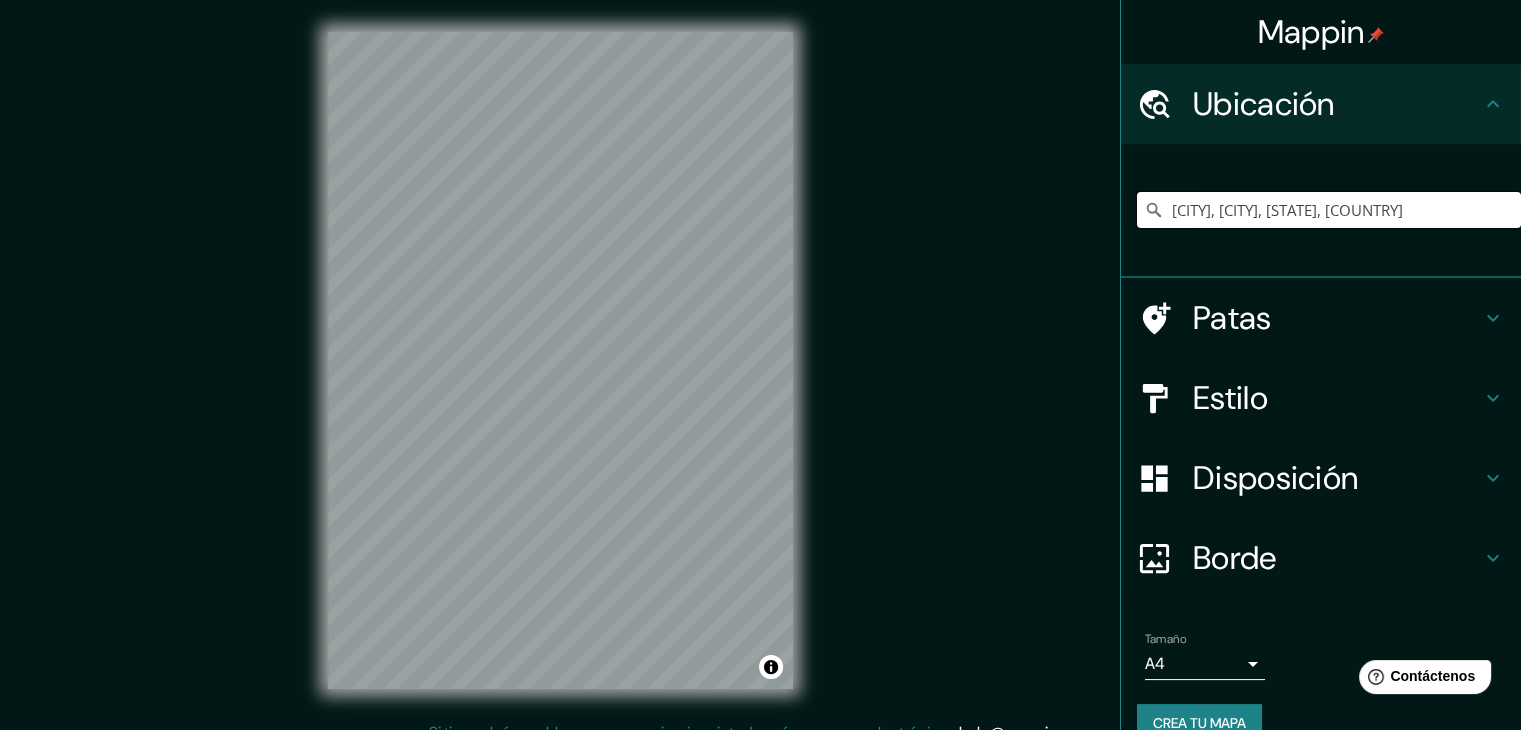 type on "[CITY], [CITY], [STATE], [COUNTRY]" 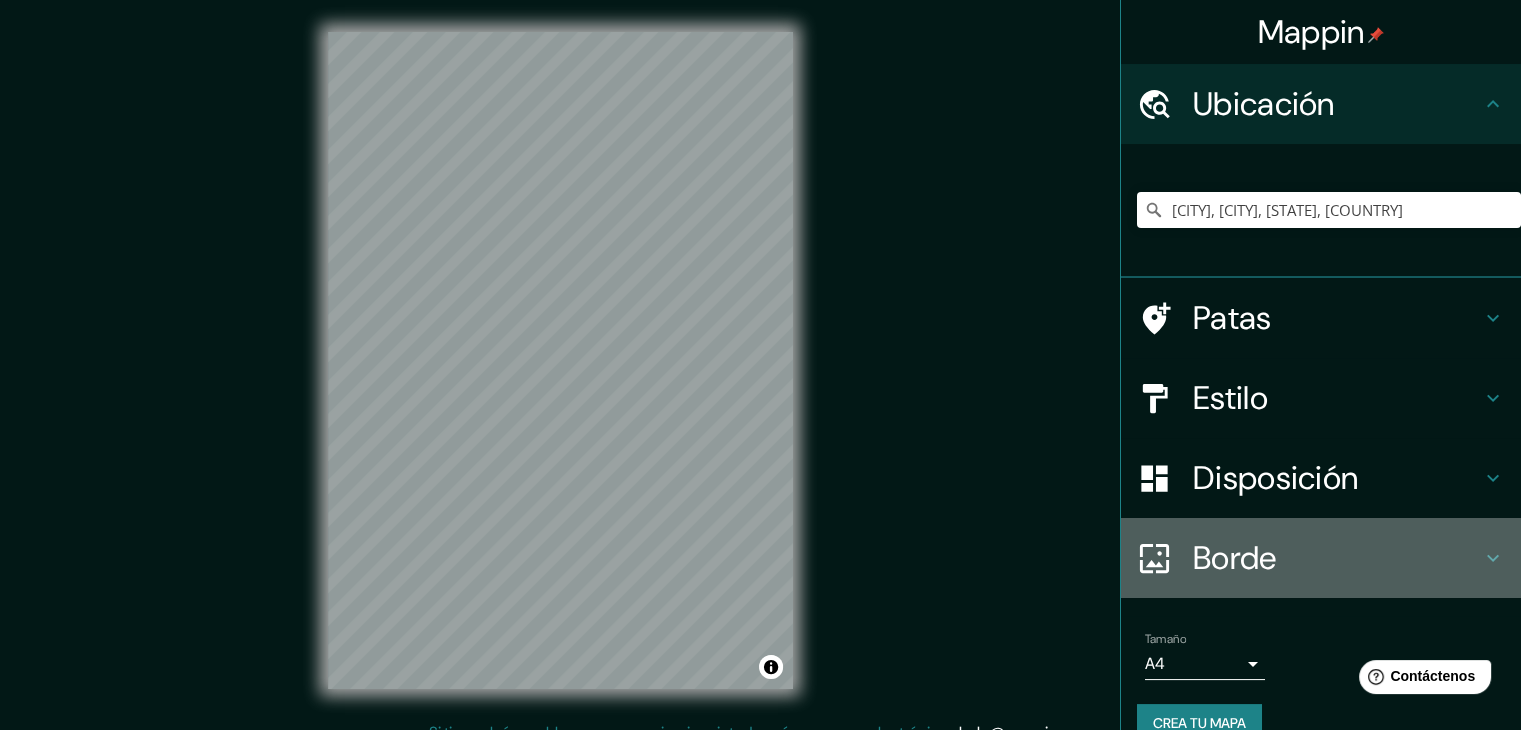 click on "Borde" at bounding box center (1264, 104) 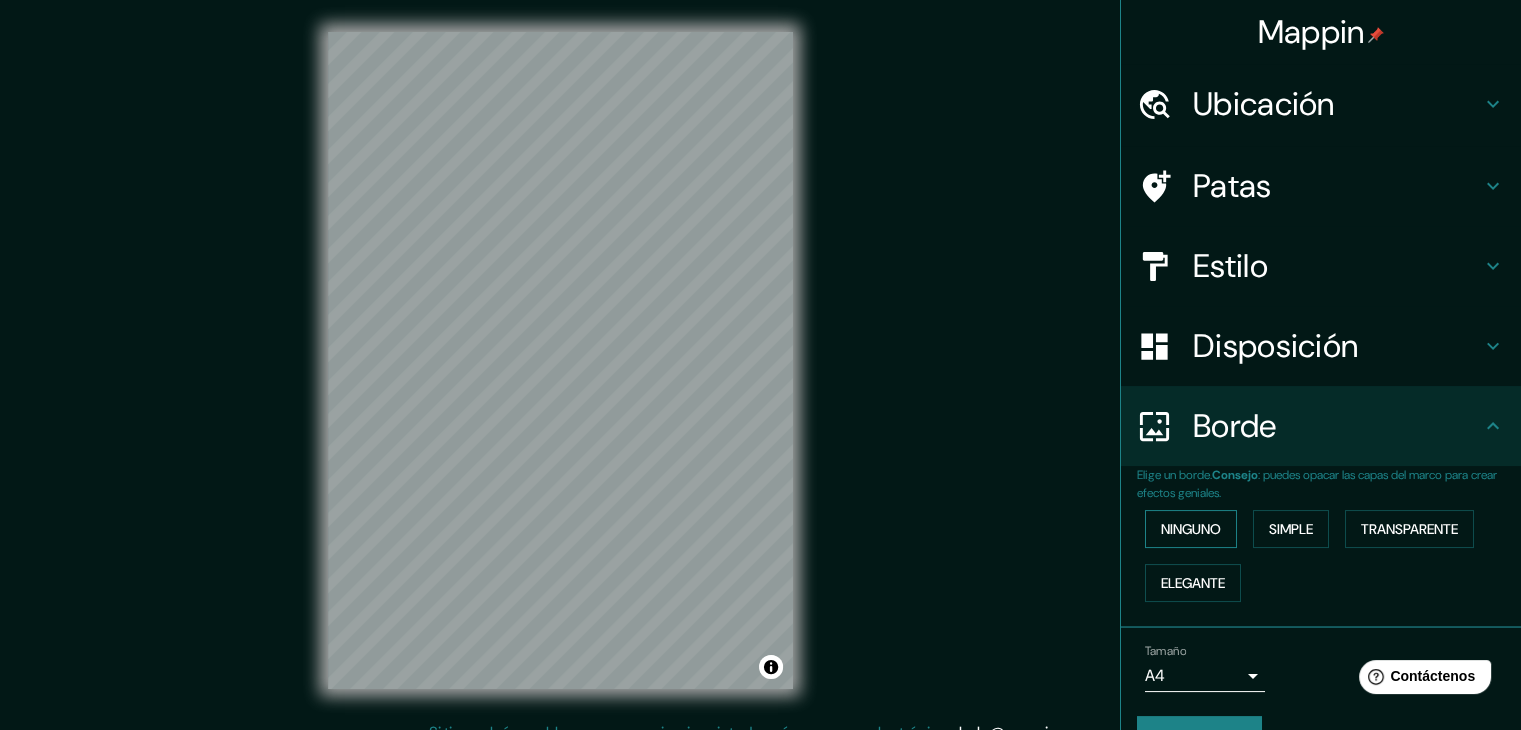 click on "Ninguno" at bounding box center [1191, 529] 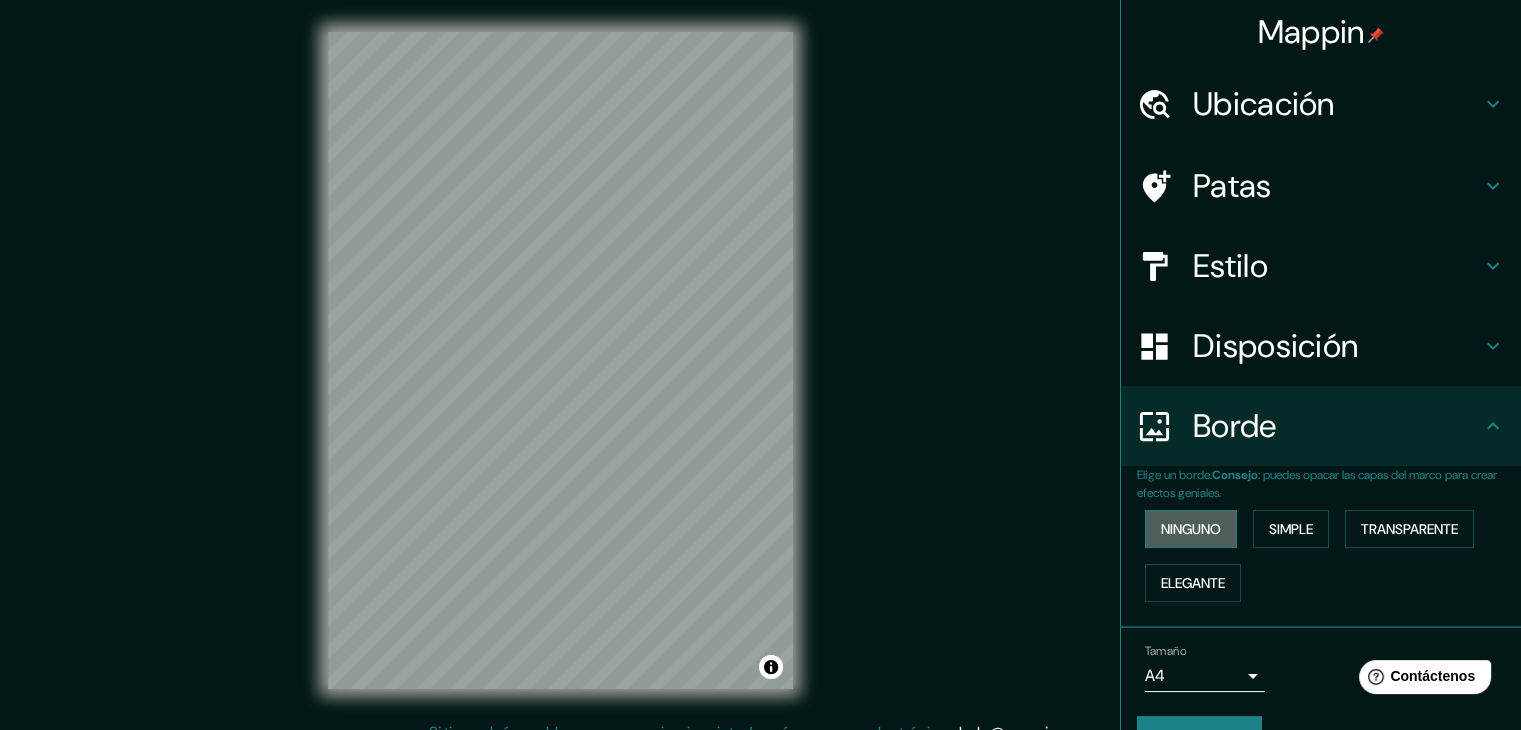 click on "Ninguno" at bounding box center [1191, 529] 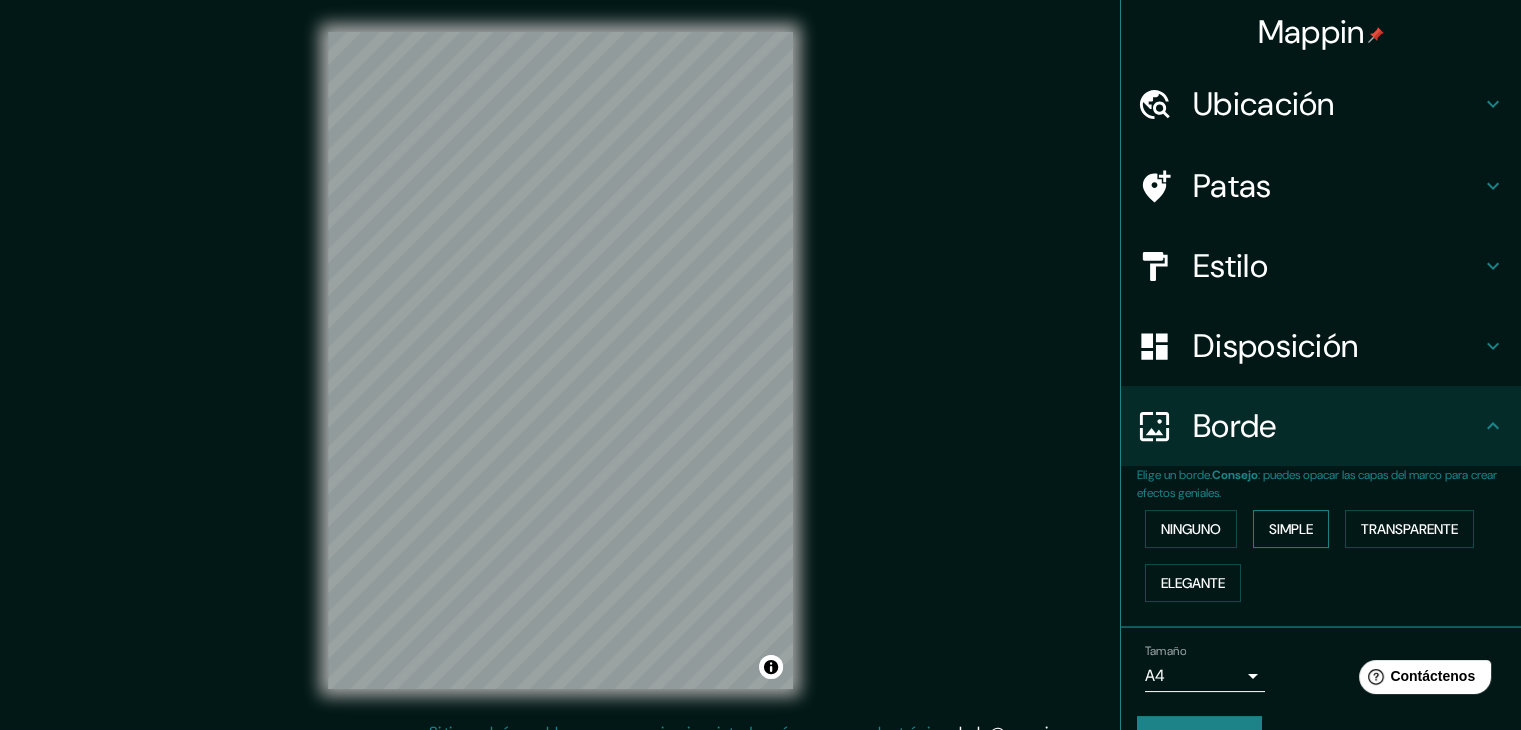 click on "Simple" at bounding box center (1291, 529) 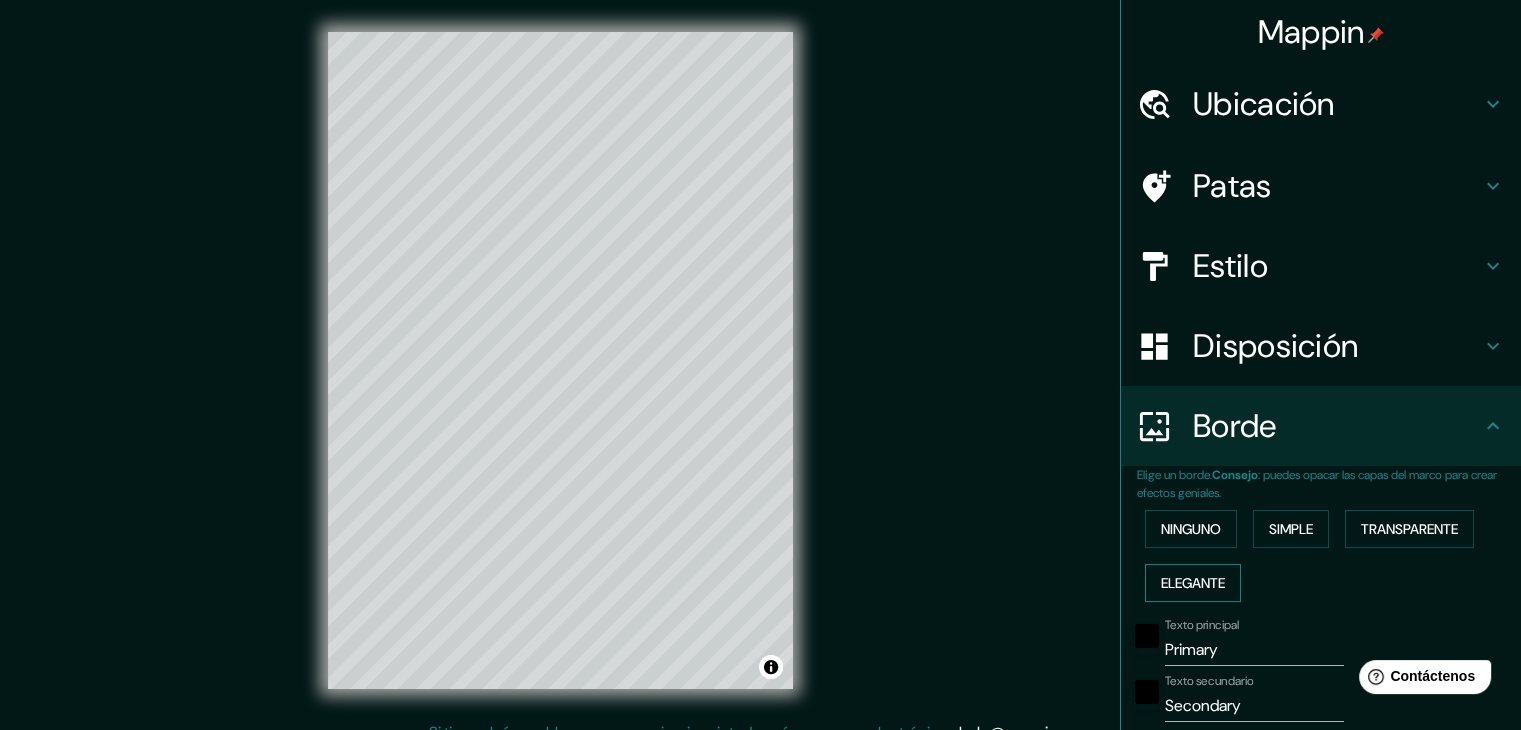 click on "Elegante" at bounding box center [1193, 583] 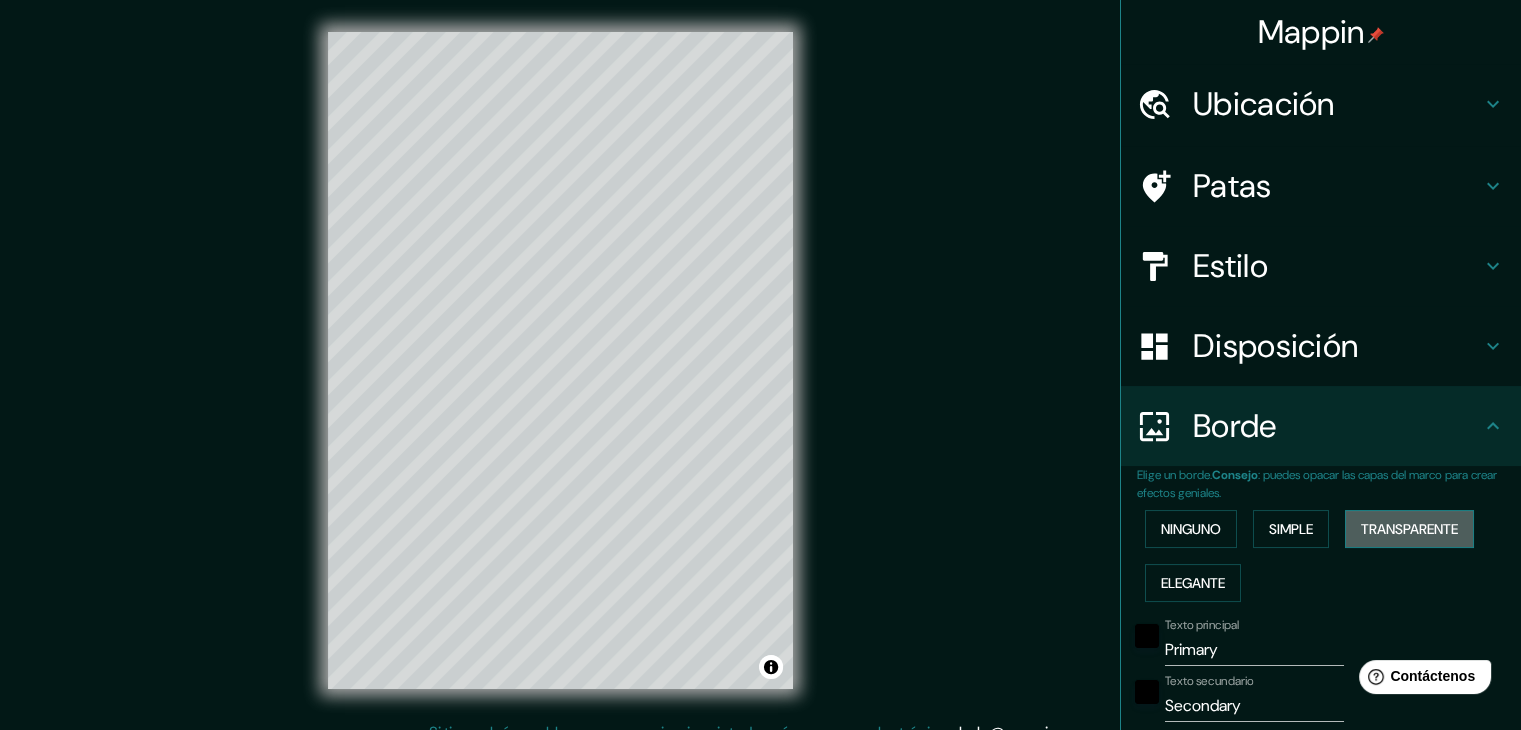 click on "Transparente" at bounding box center (1191, 529) 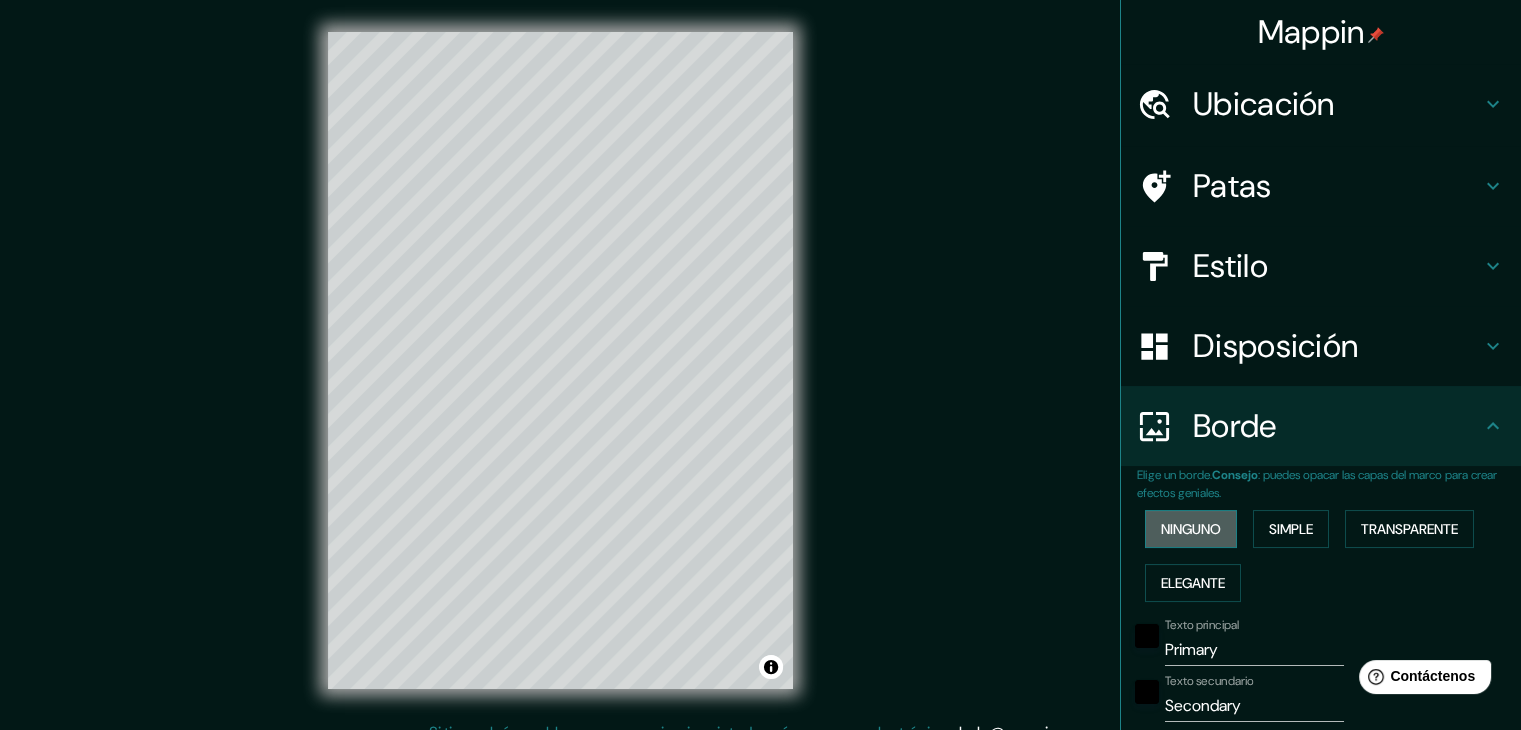 click on "Ninguno" at bounding box center [1191, 529] 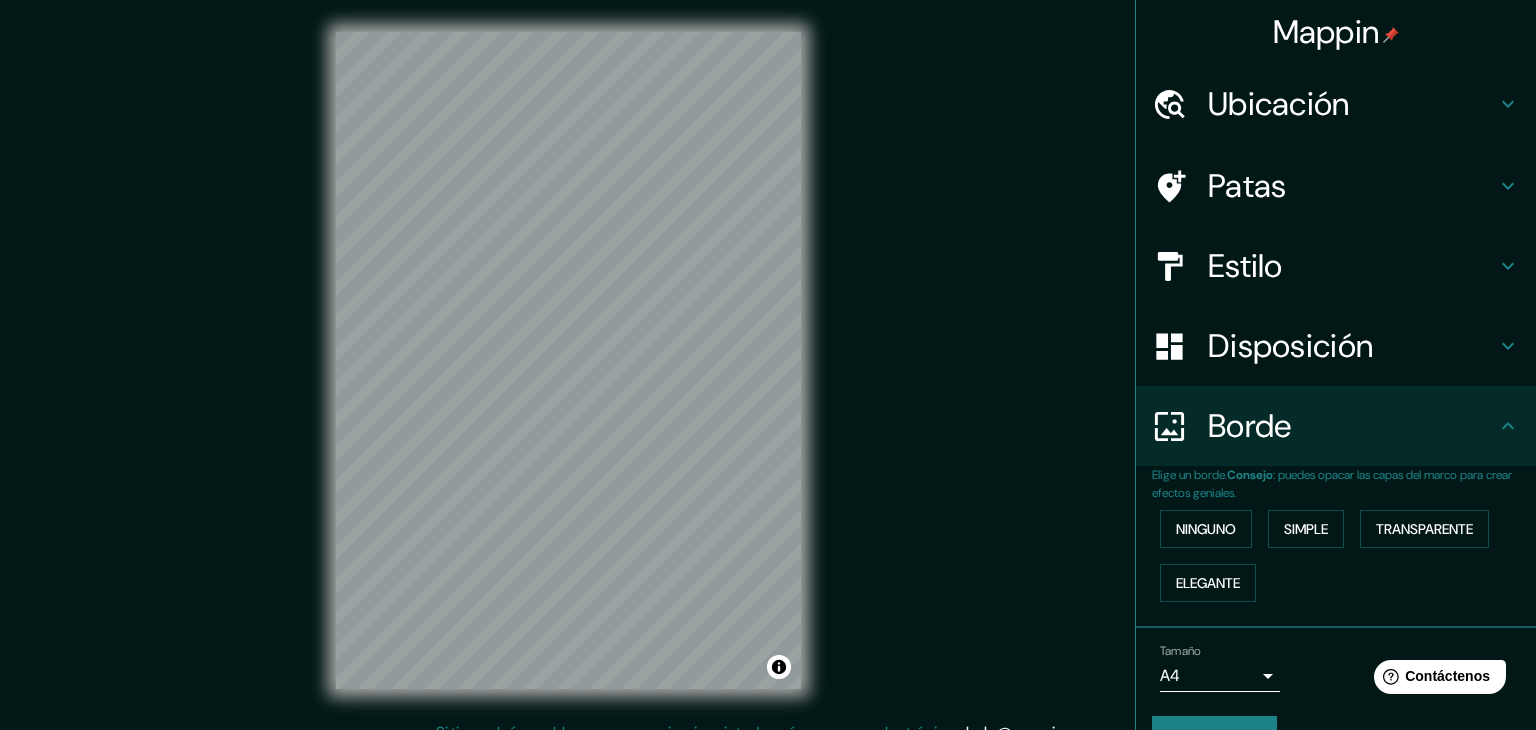 click on "Mappin Ubicación El Valle, [CITY], [STATE], [COUNTRY] El Valle [CITY], [STATE], [COUNTRY] [CITY] [CITY], [COUNTRY] [CITY] [COUNTRY] Vía Al Valle [CITY] - [STATE], [POSTAL_CODE], [COUNTRY] Vía Al Valle [CITY]-[STATE], [POSTAL_CODE], [COUNTRY] Patas Borrar todos los pines Estilo Disposición Borde Elige un borde.  Consejo  : puedes opacar las capas del marco para crear efectos geniales. Ninguno Simple Transparente Elegante Tamaño A4 single Crea tu mapa © Mapbox   © OpenStreetMap   Improve this map Si tiene algún problema, sugerencia o inquietud, envíe un correo electrónico a  help@mappin.pro  .   . ." at bounding box center [768, 365] 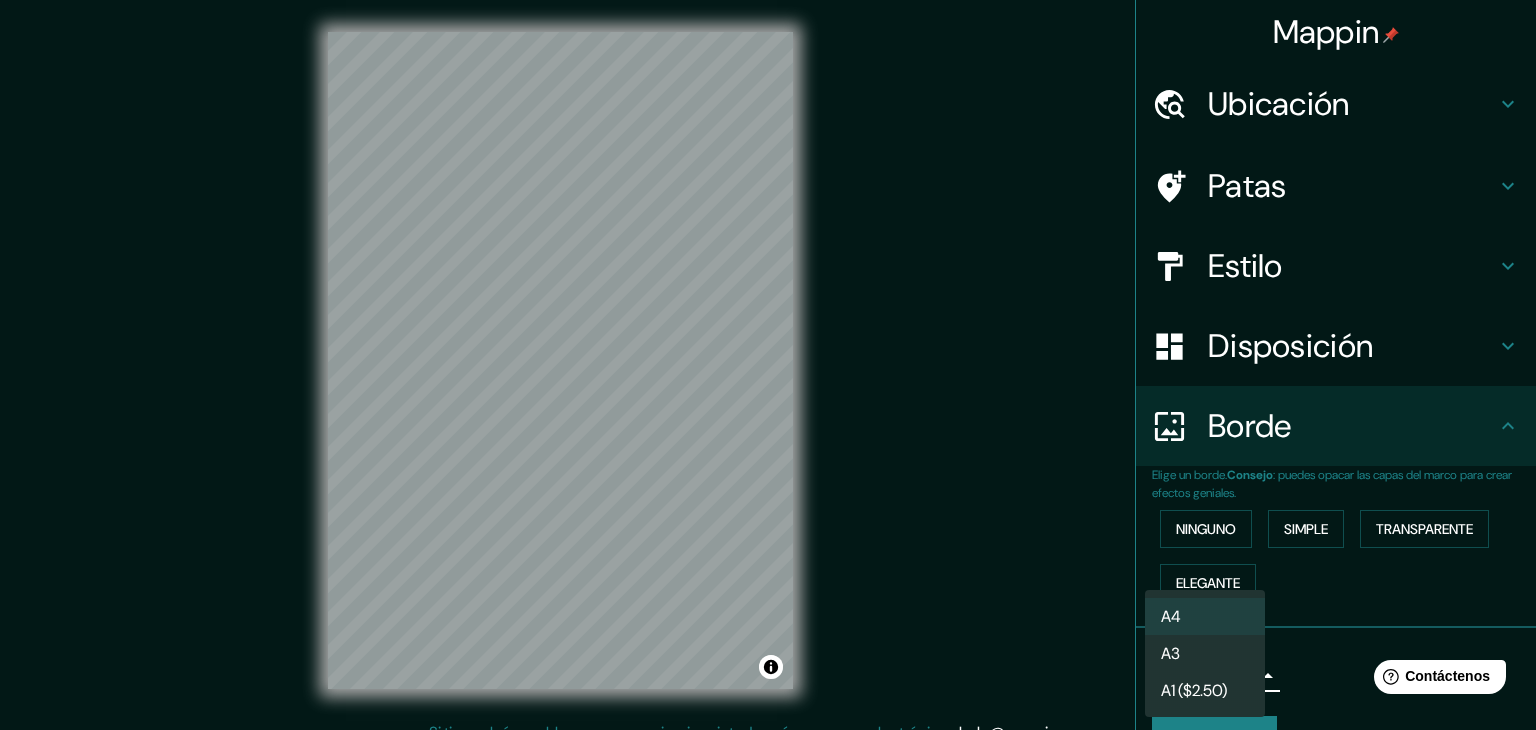 click at bounding box center (768, 365) 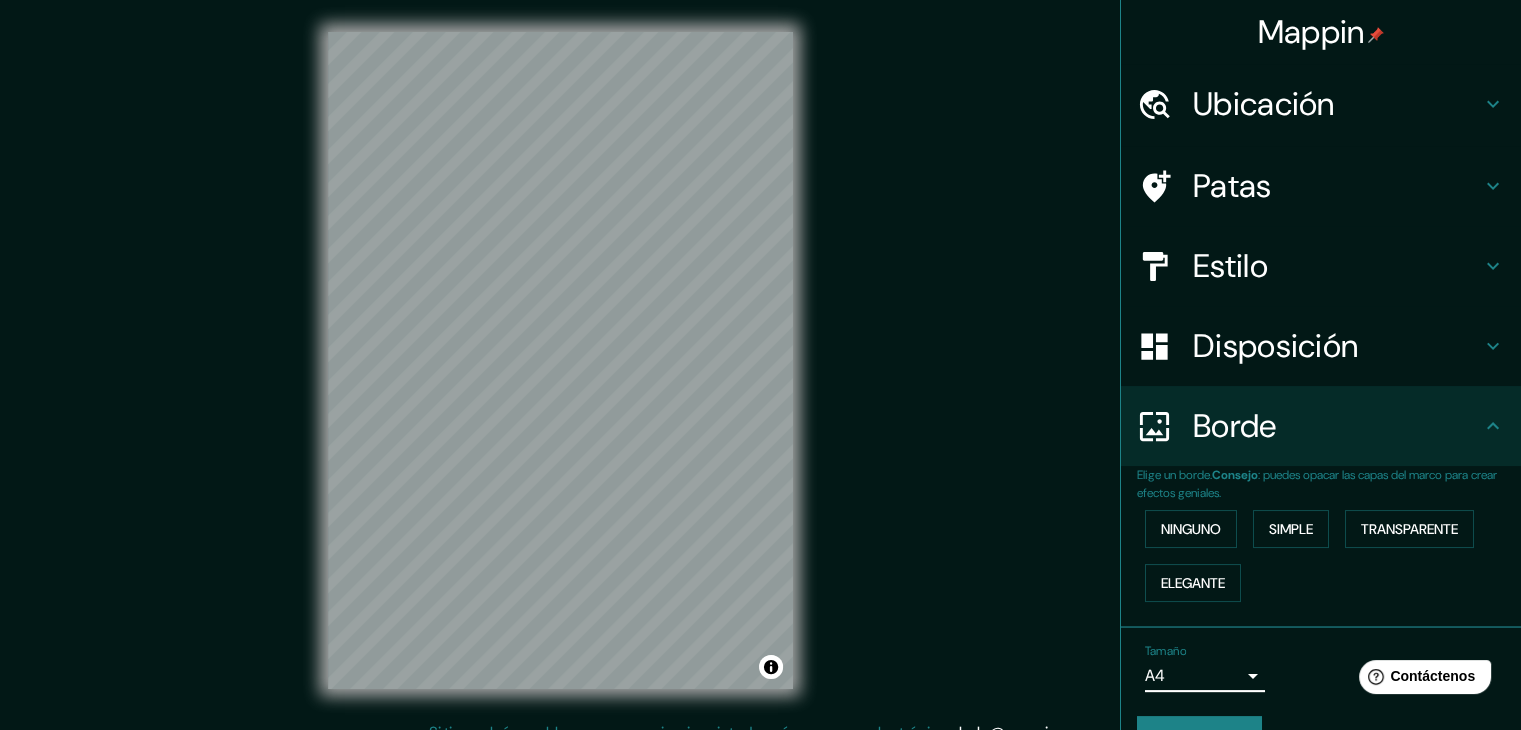 click on "Disposición" at bounding box center [1337, 104] 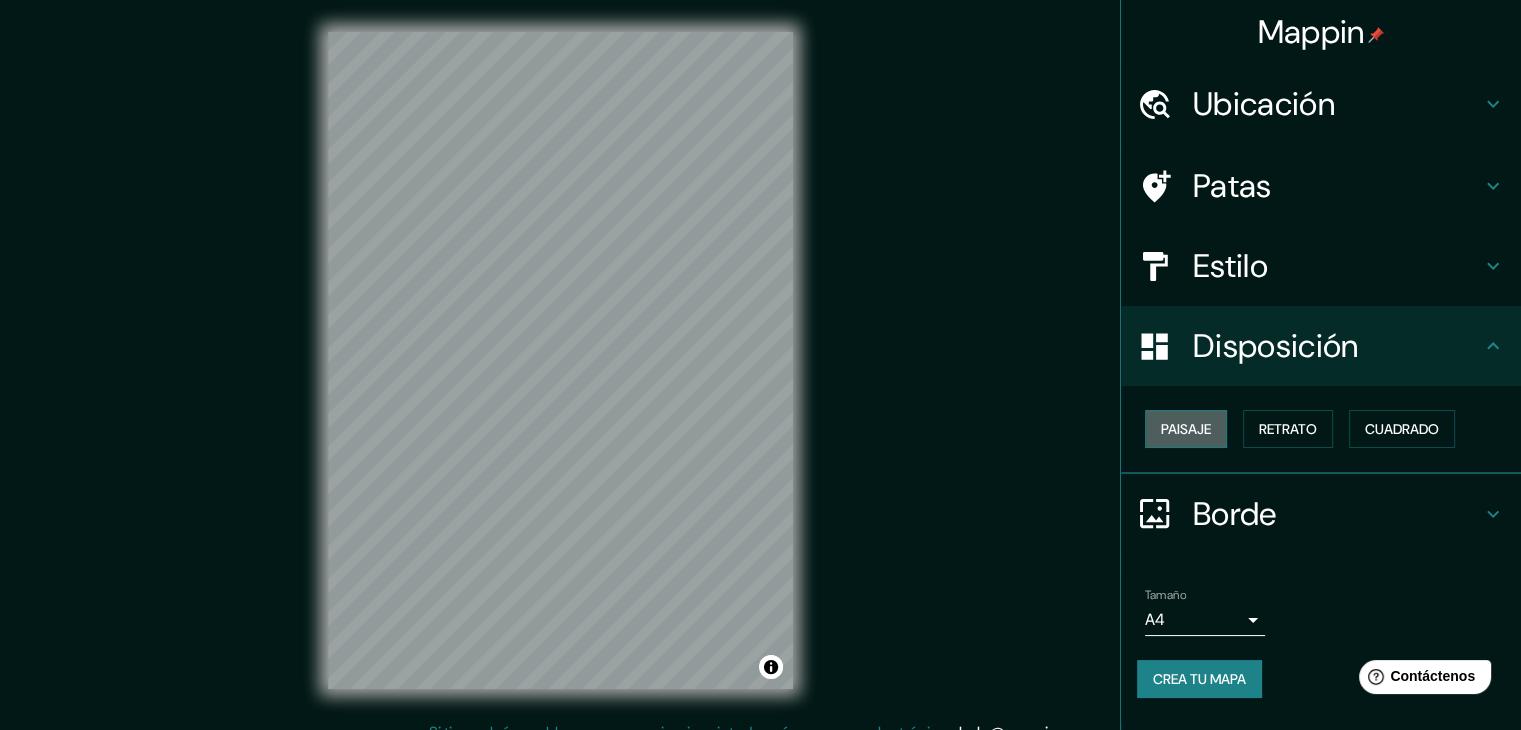 click on "Paisaje" at bounding box center (1186, 429) 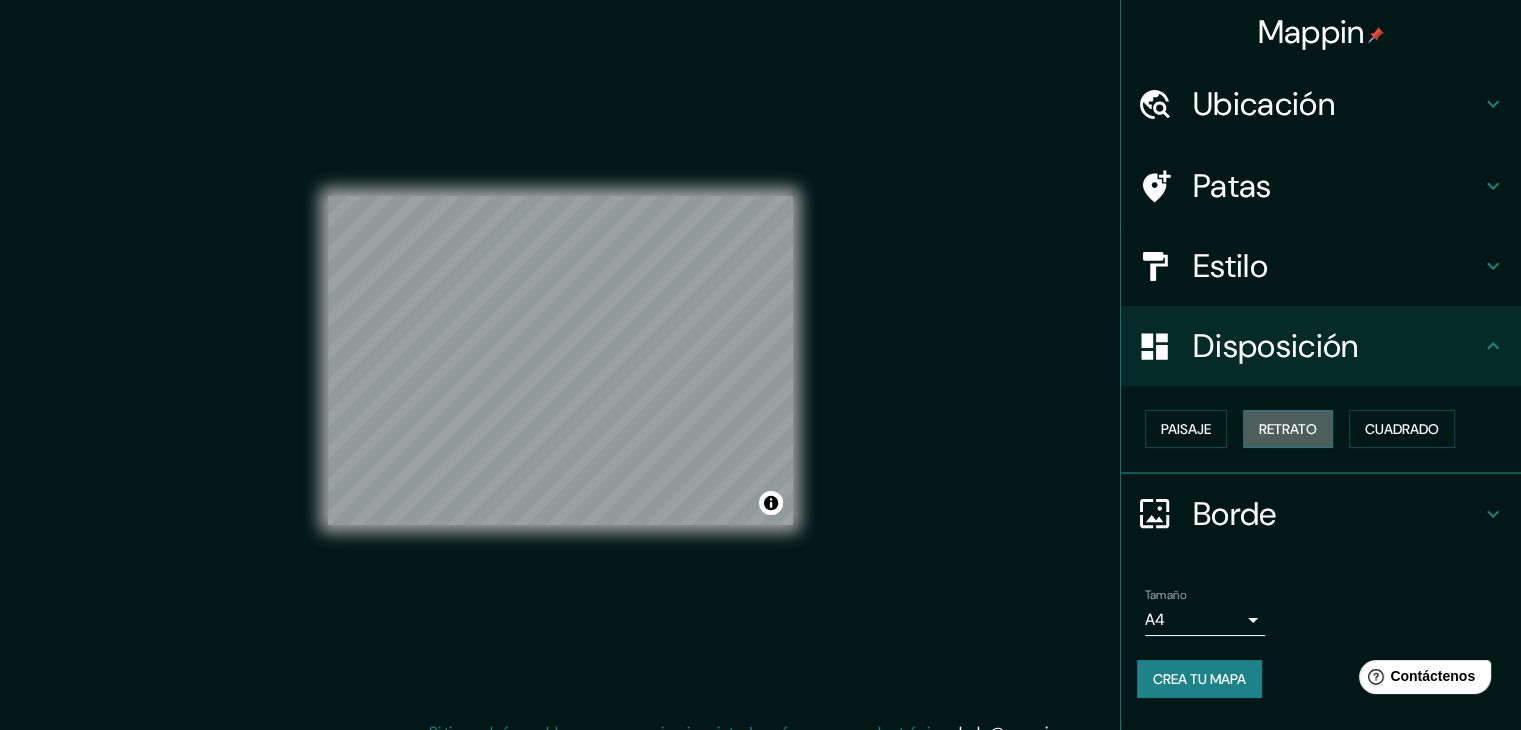 click on "Retrato" at bounding box center [1186, 429] 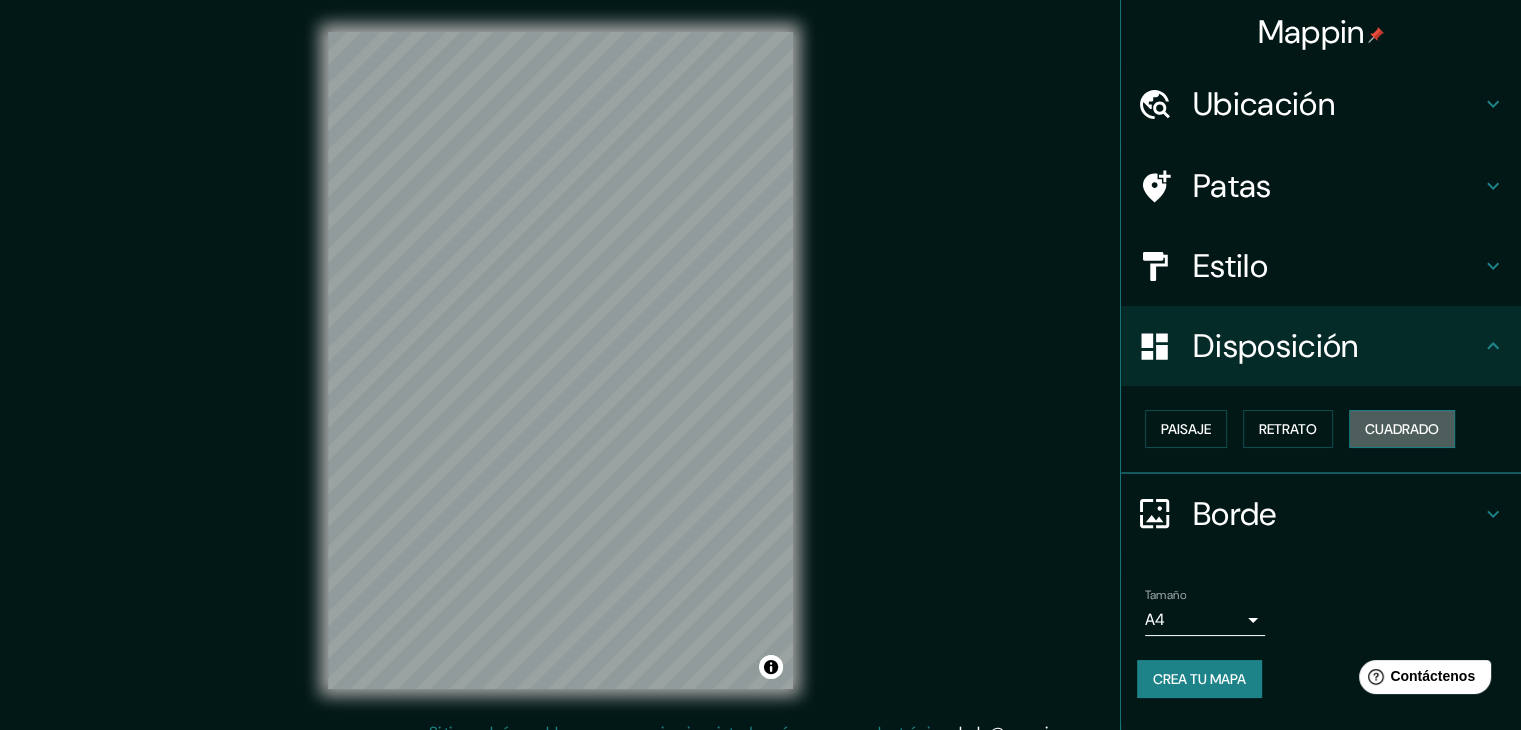 click on "Cuadrado" at bounding box center [1186, 429] 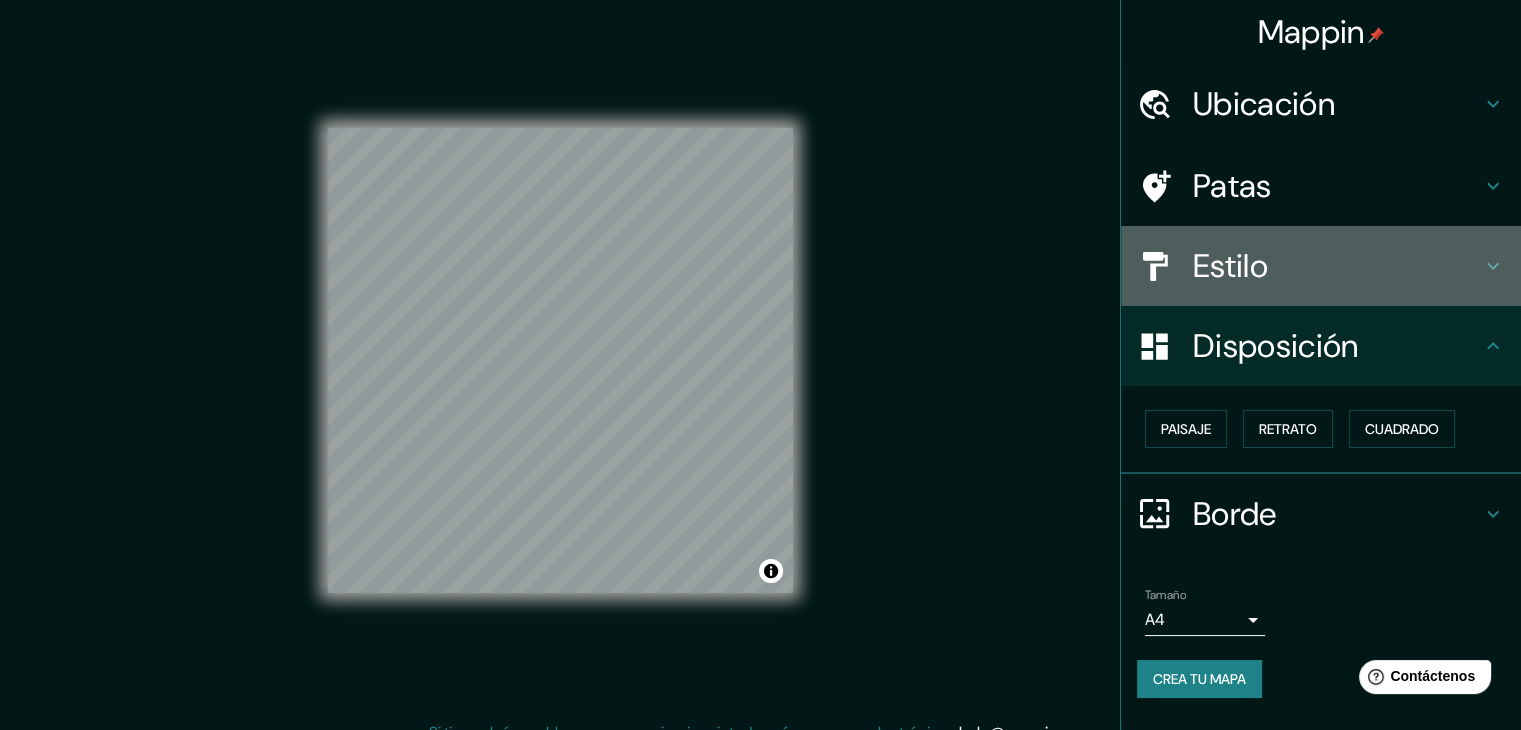 click on "Estilo" at bounding box center [1337, 104] 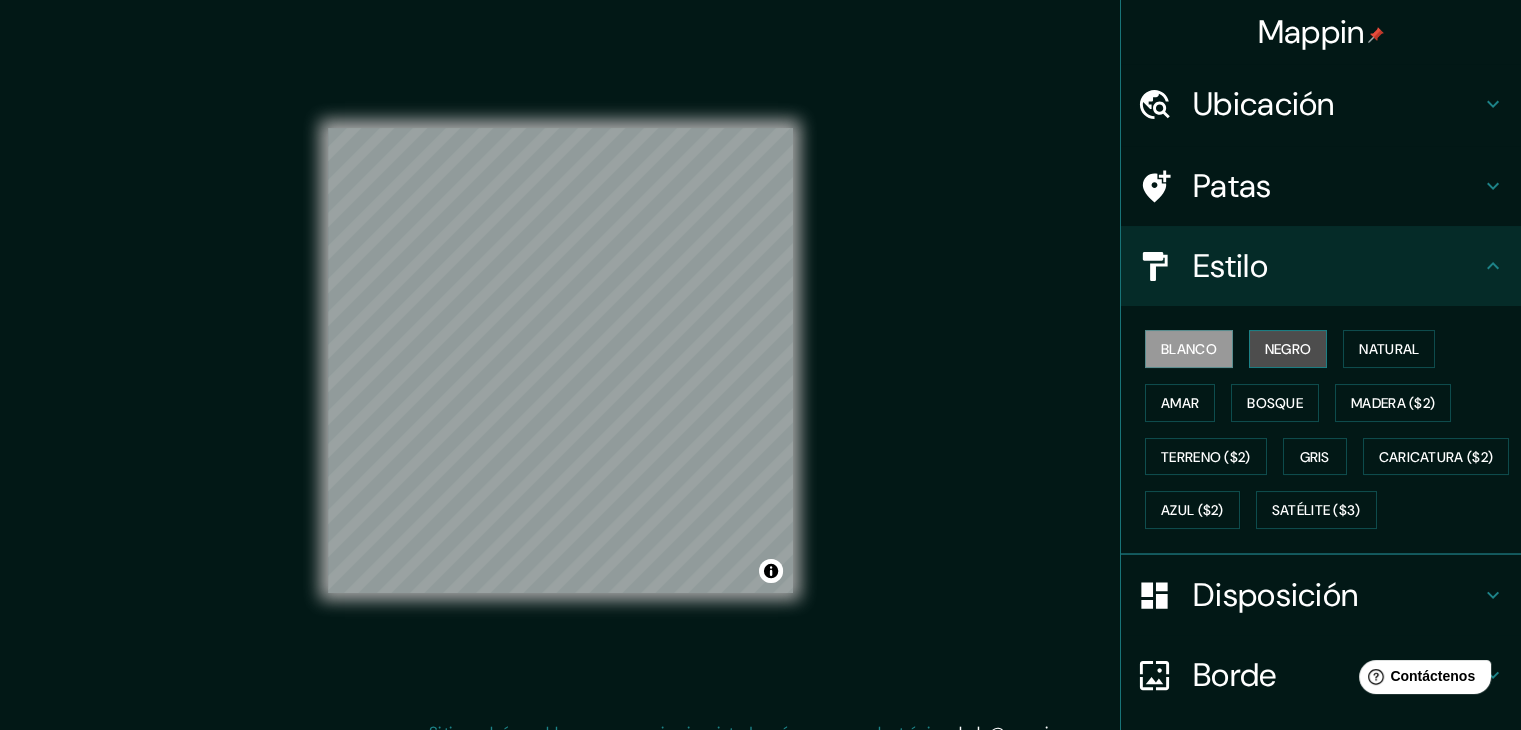 click on "Negro" at bounding box center [1288, 349] 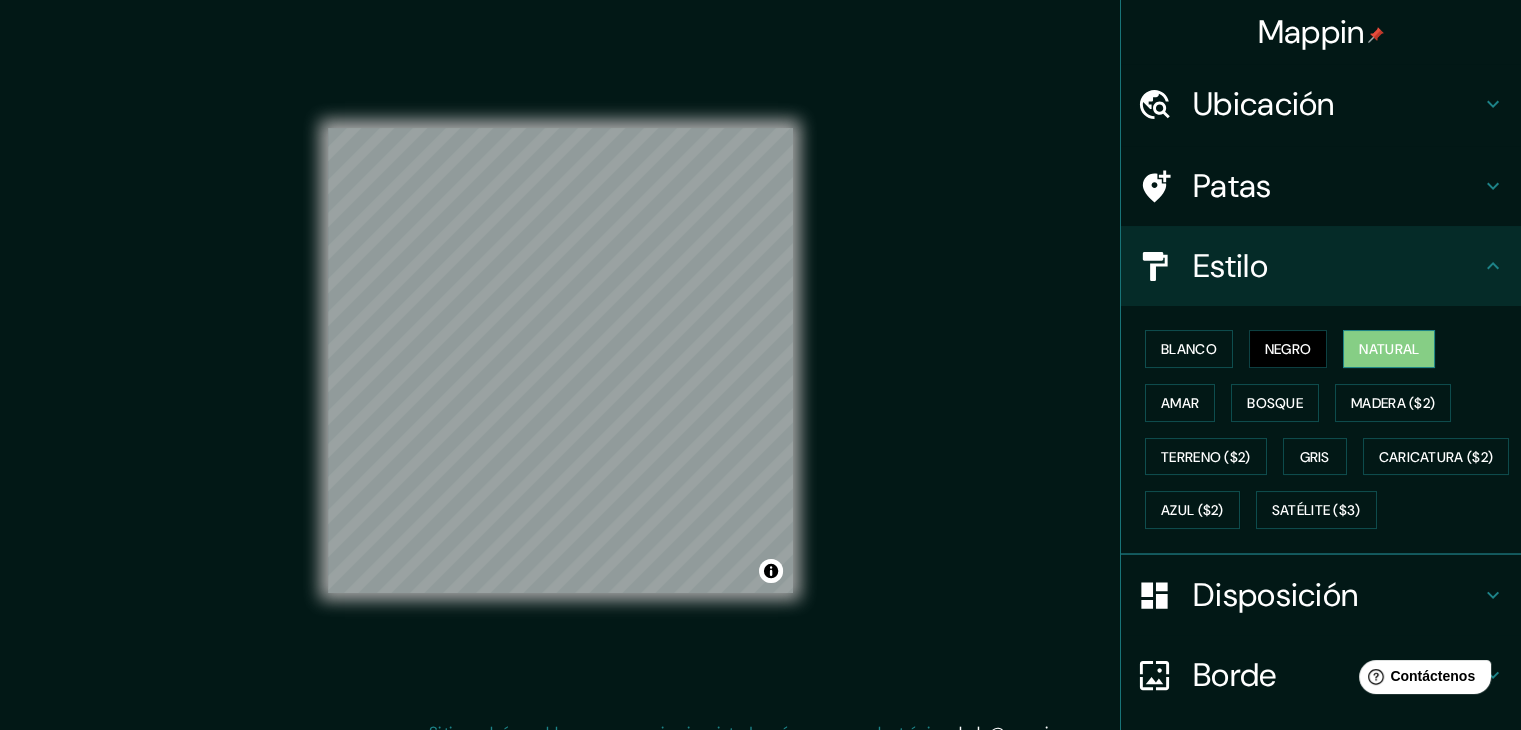 click on "Natural" at bounding box center [1389, 349] 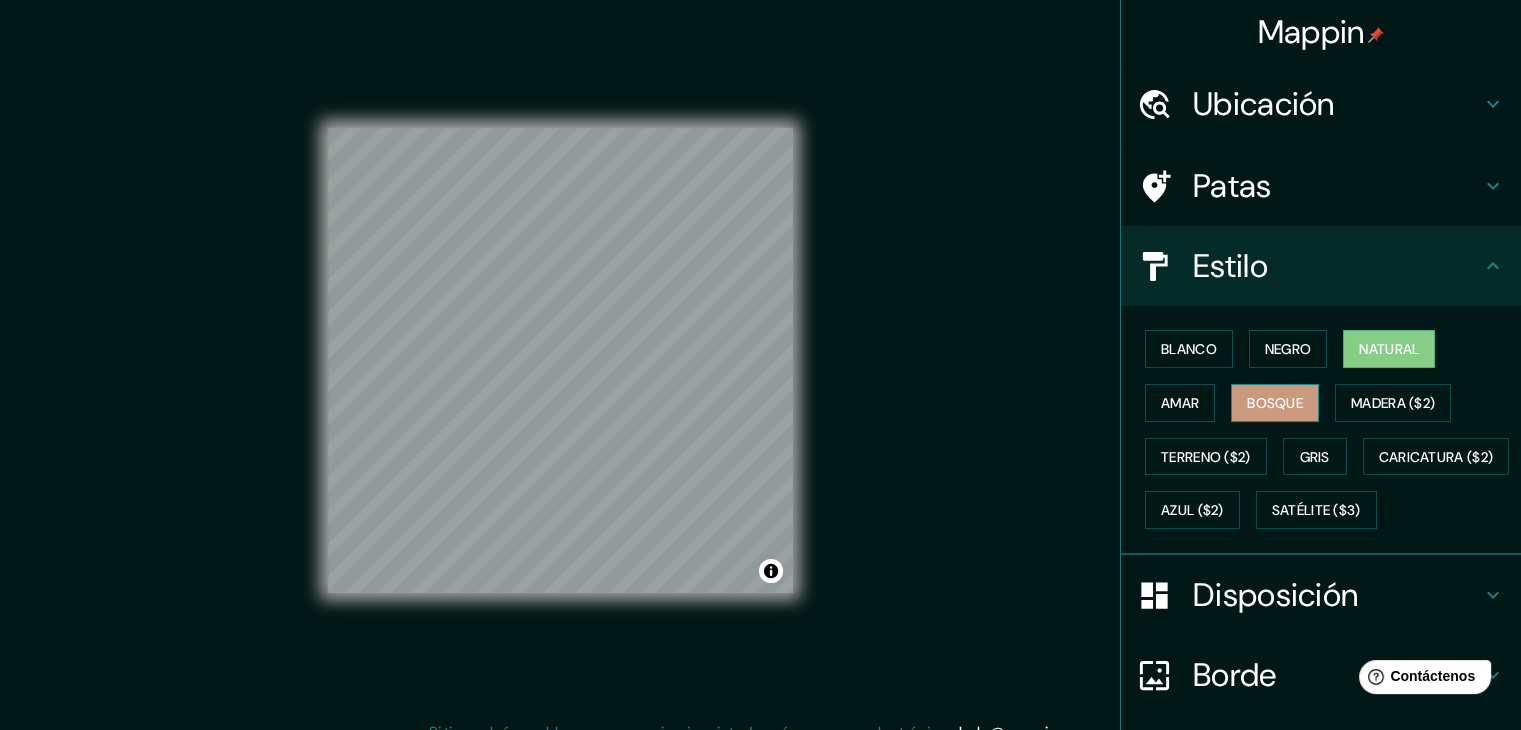 click on "Bosque" at bounding box center (1275, 403) 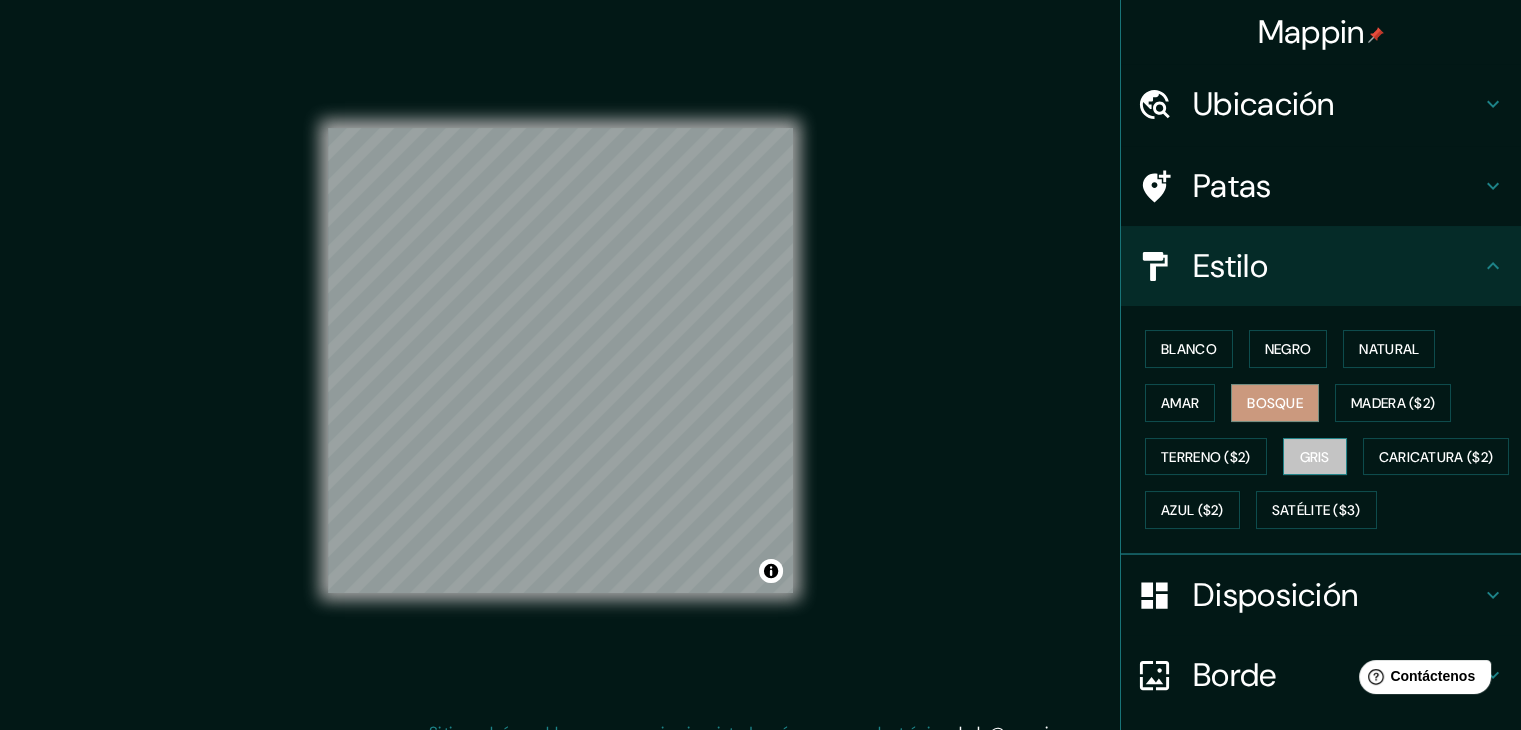 click on "Gris" at bounding box center [1315, 457] 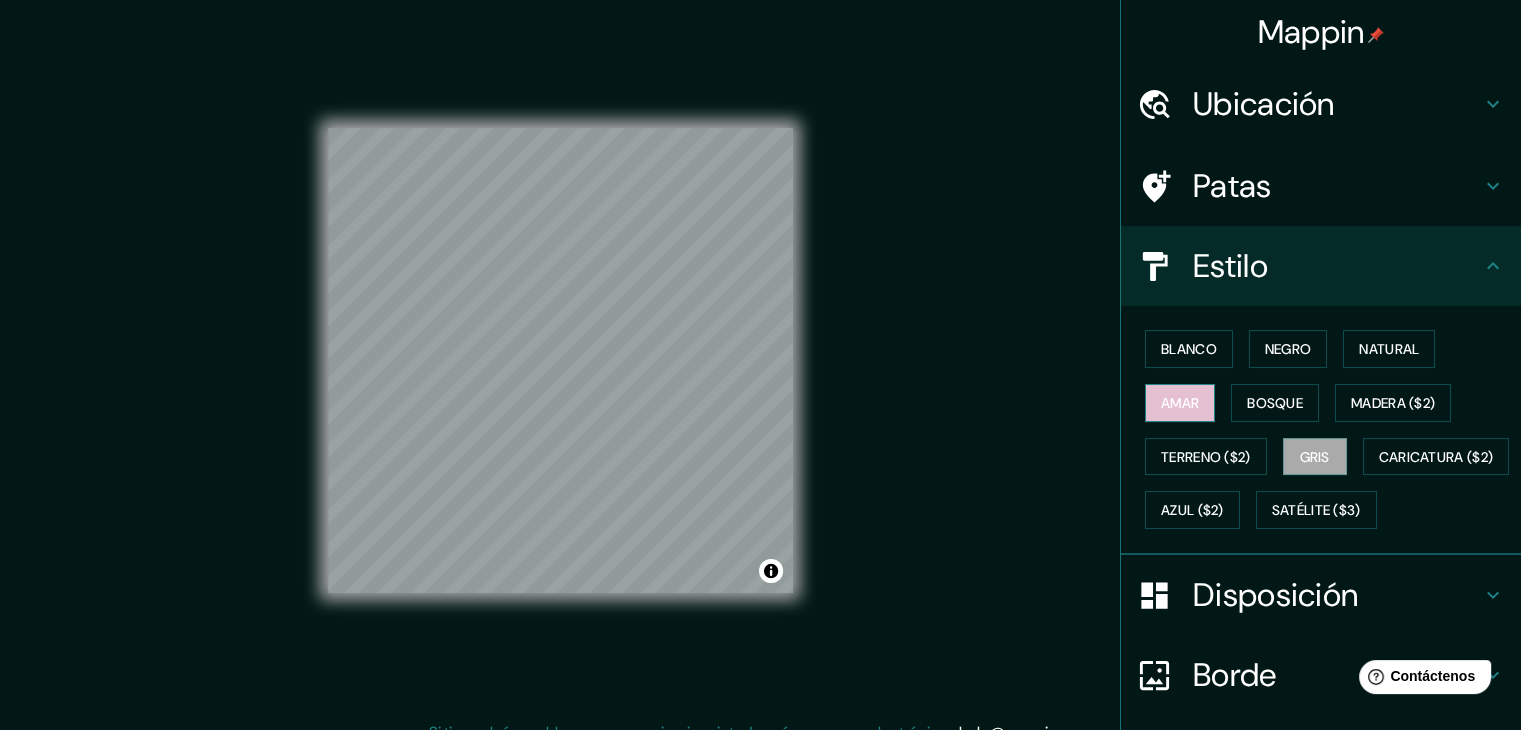 click on "Amar" at bounding box center (1180, 403) 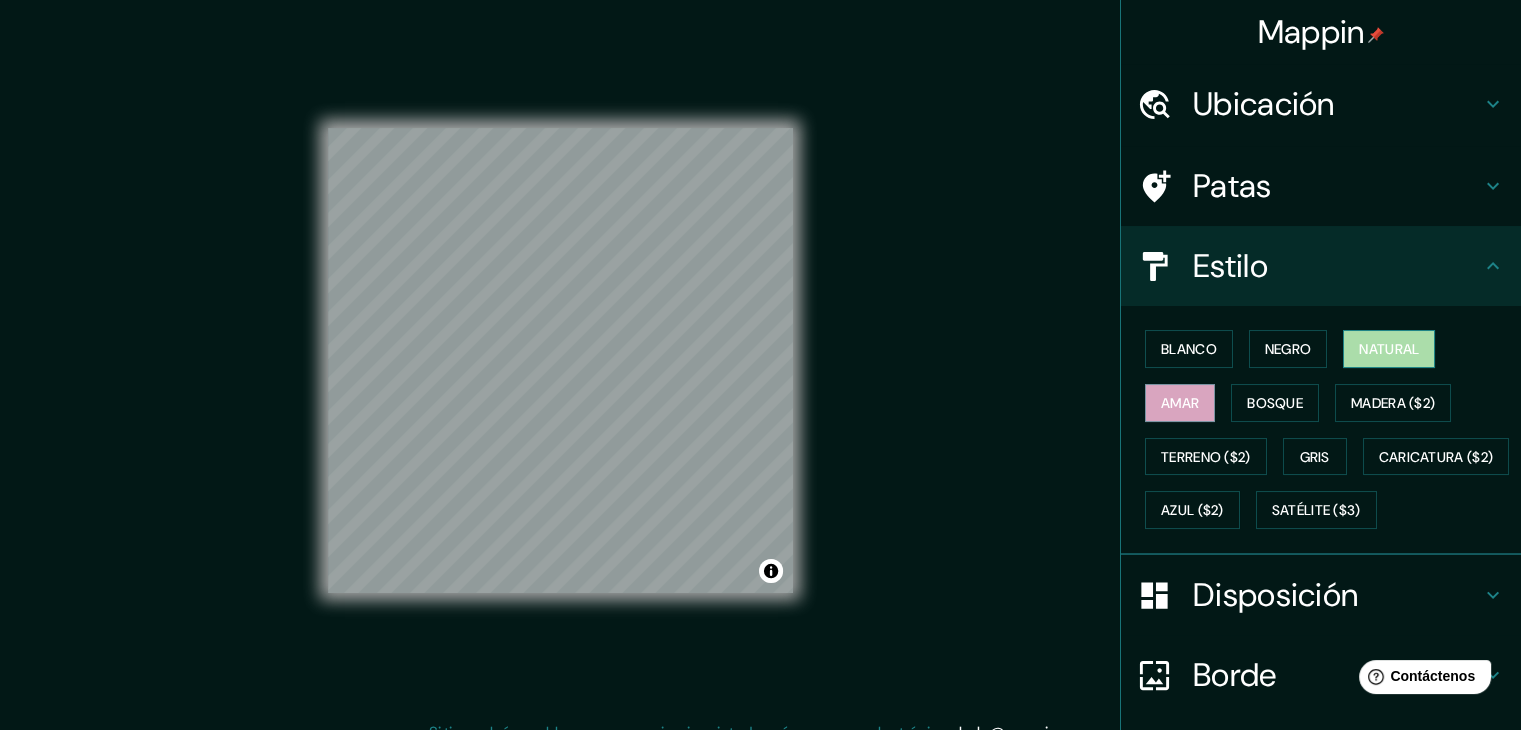 click on "Natural" at bounding box center [1389, 349] 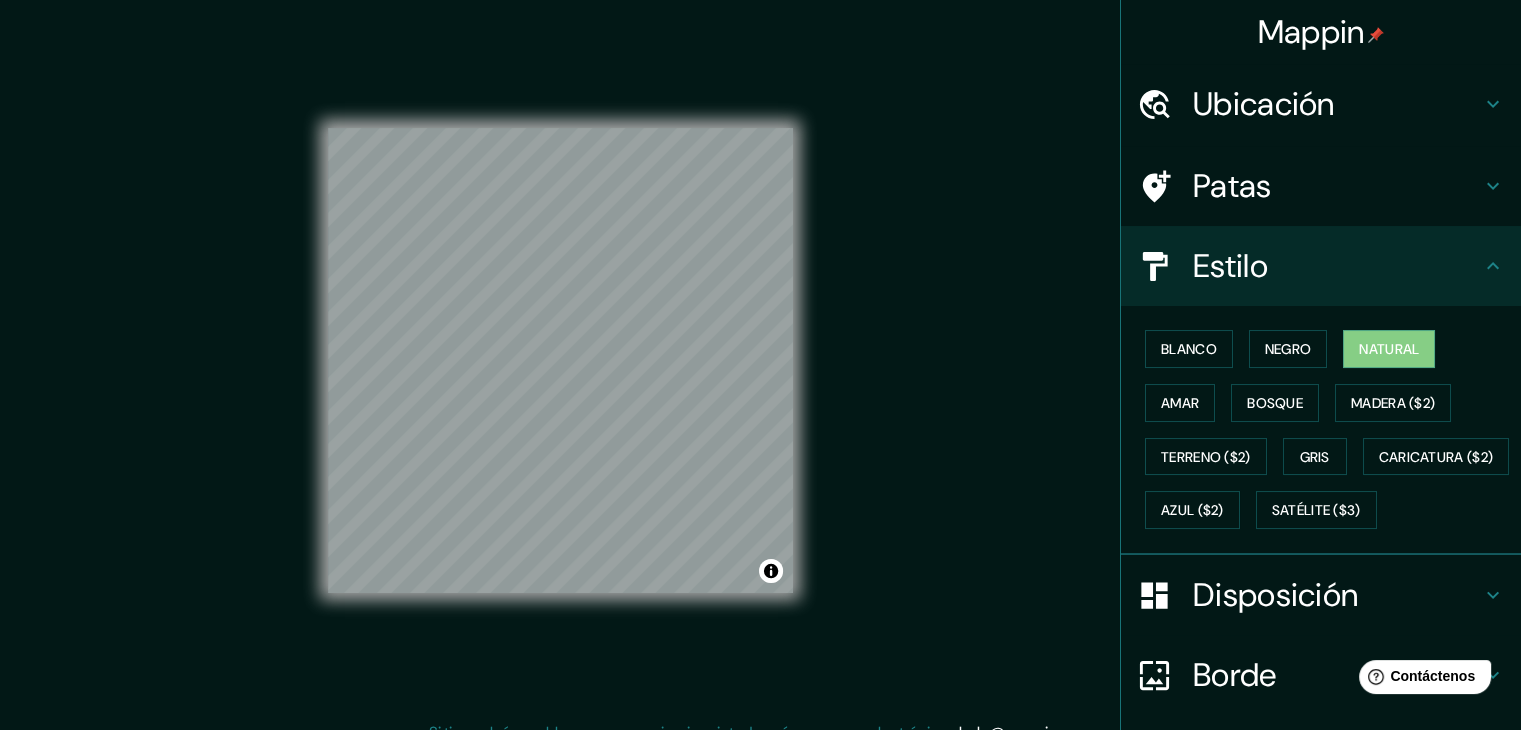 click on "Patas" at bounding box center [1337, 104] 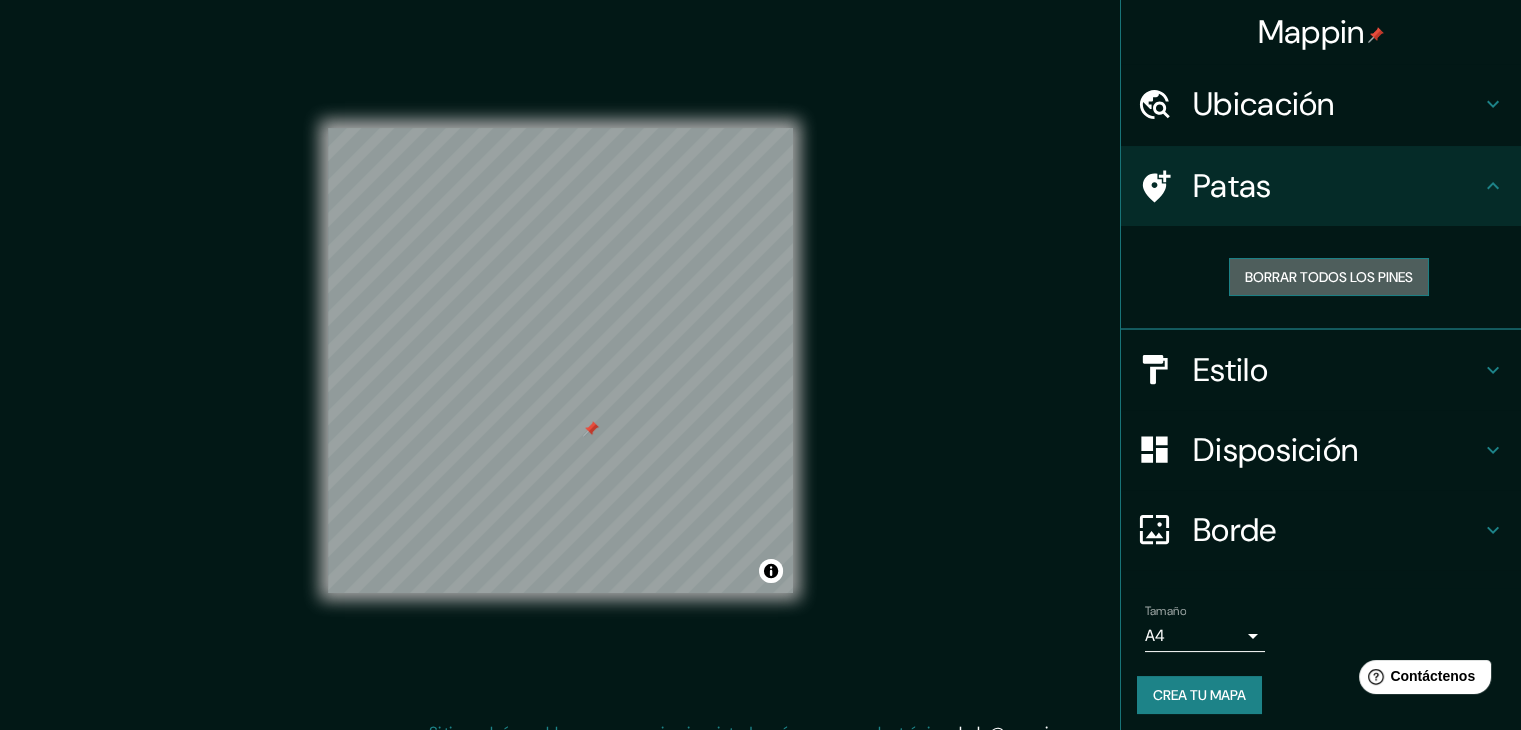 click on "Borrar todos los pines" at bounding box center [1329, 277] 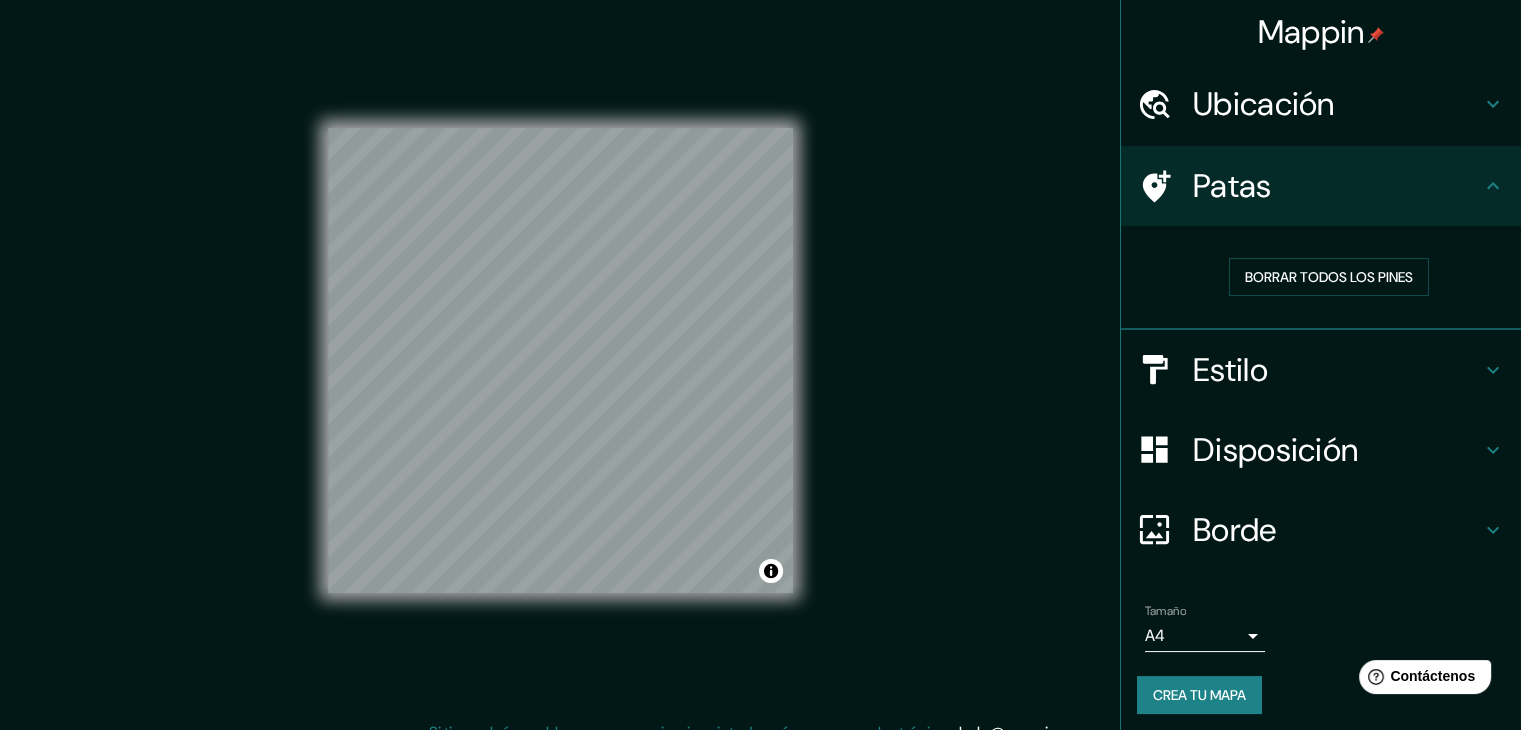 click on "Patas" at bounding box center (1321, 186) 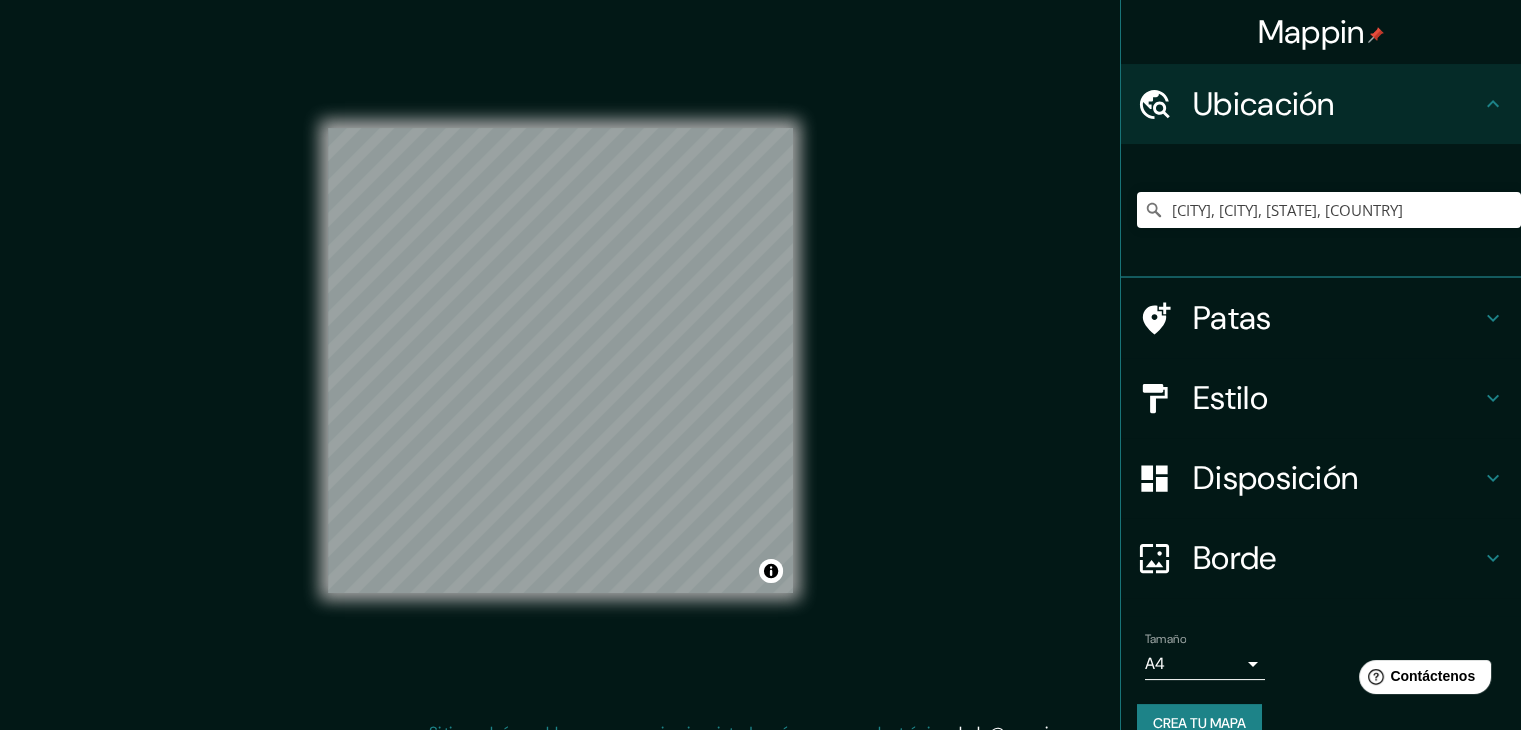 click on "Patas" at bounding box center [1337, 104] 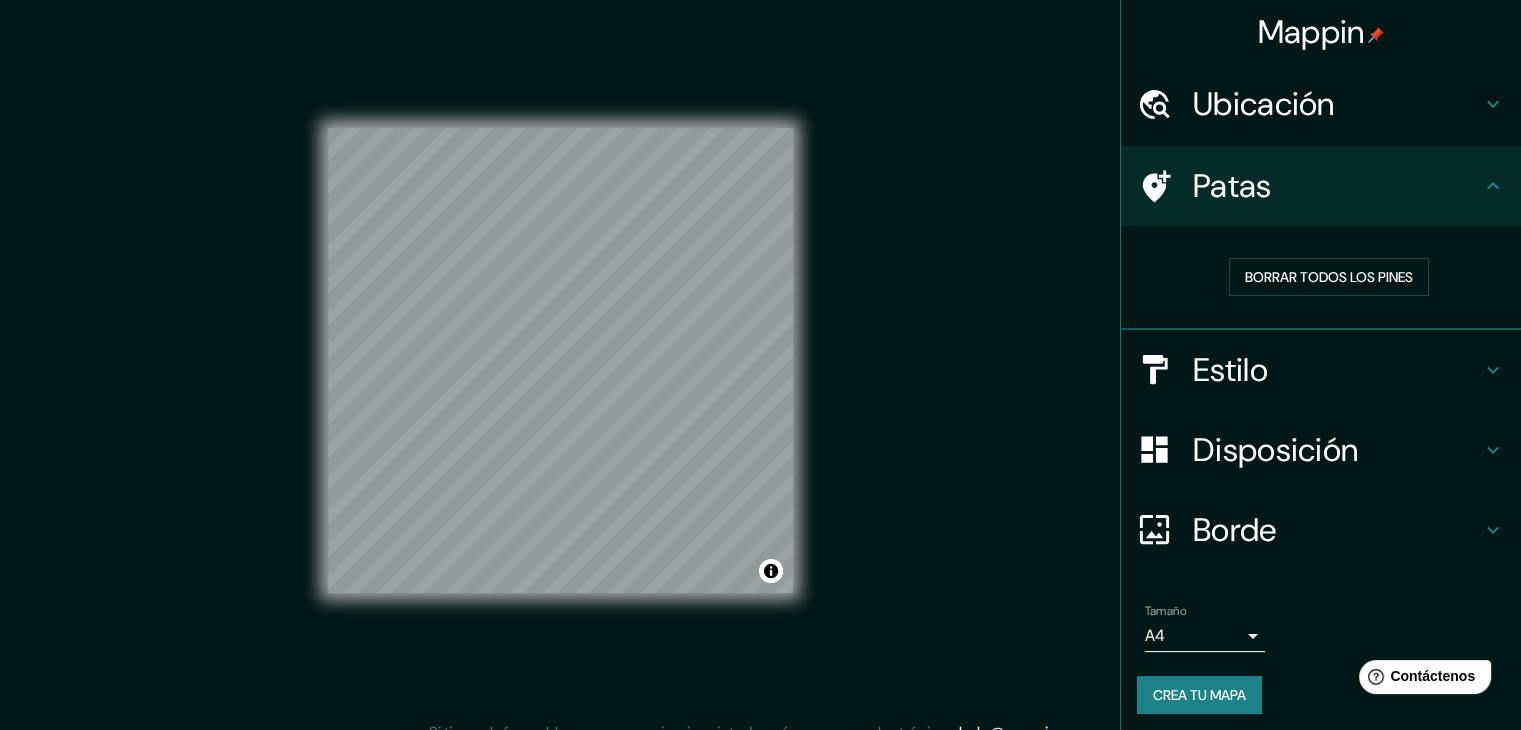 scroll, scrollTop: 5, scrollLeft: 0, axis: vertical 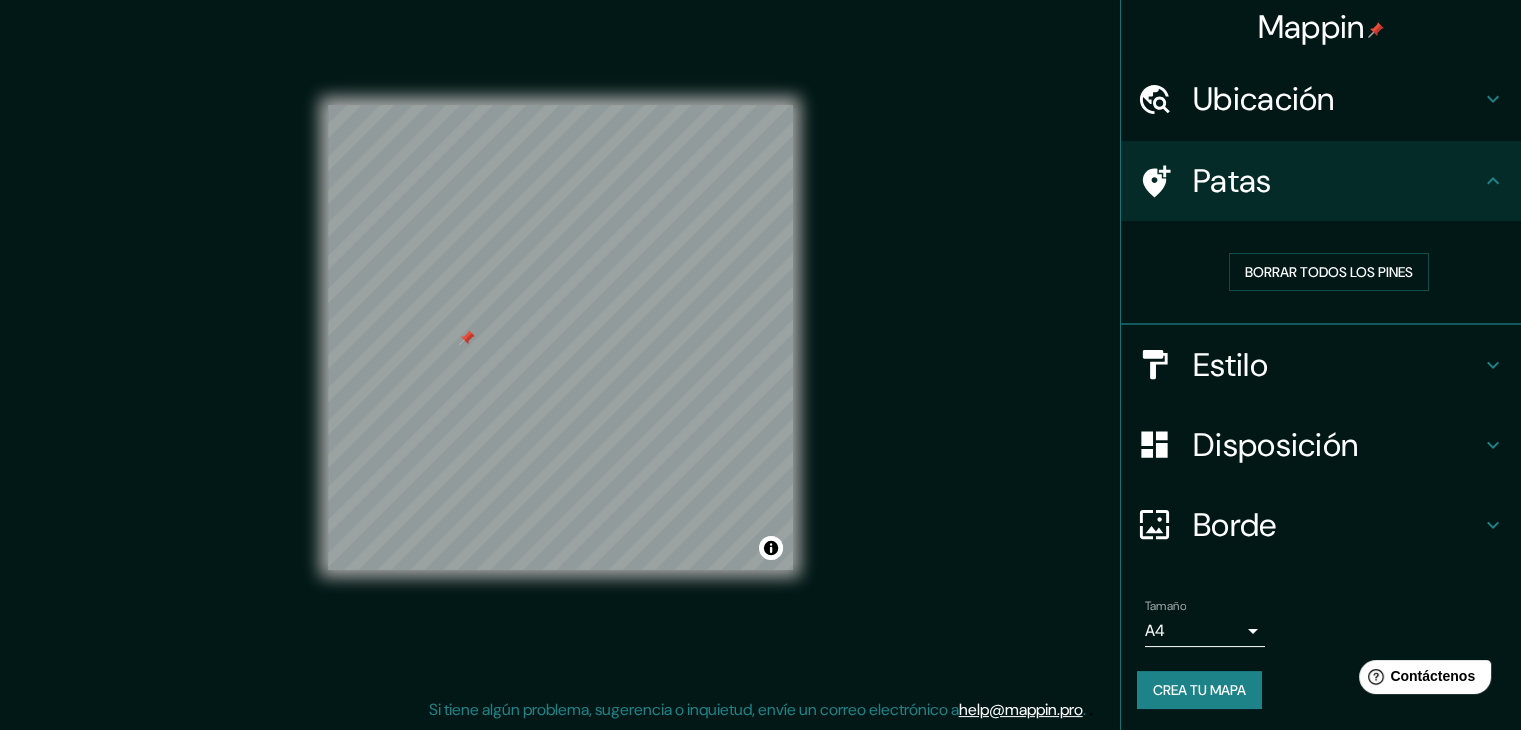 drag, startPoint x: 1020, startPoint y: 425, endPoint x: 969, endPoint y: 74, distance: 354.6858 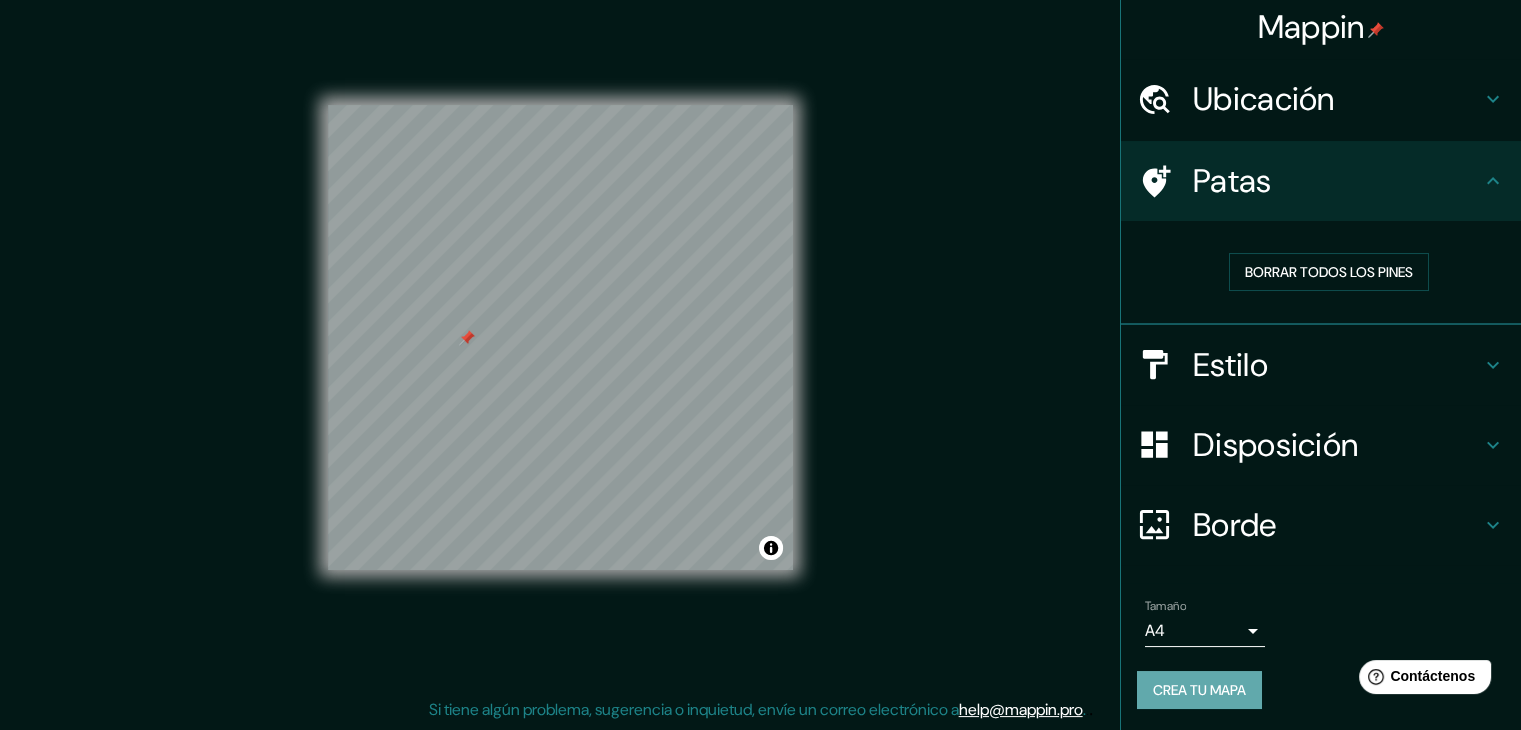 click on "Crea tu mapa" at bounding box center (1199, 690) 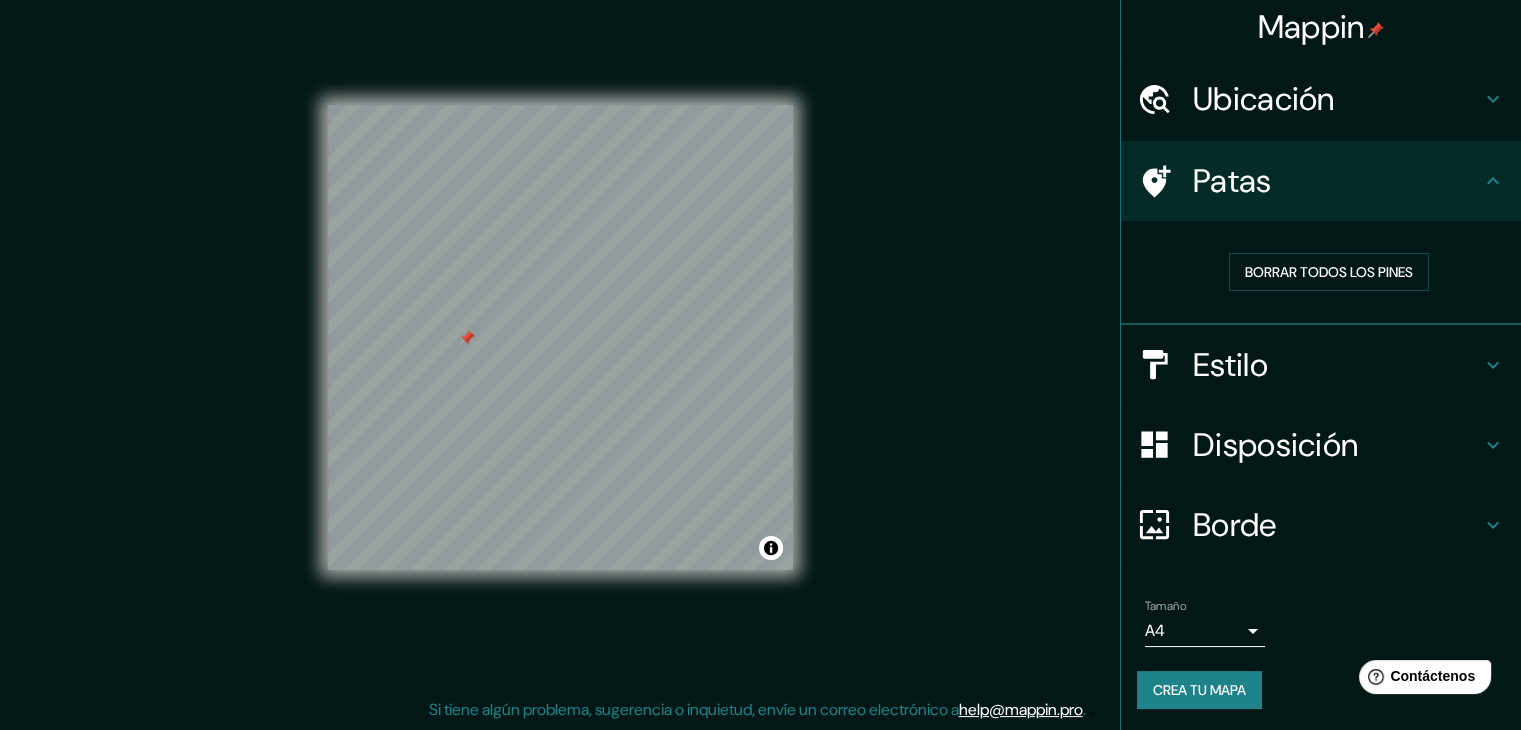 click on "Crea tu mapa" at bounding box center (1199, 690) 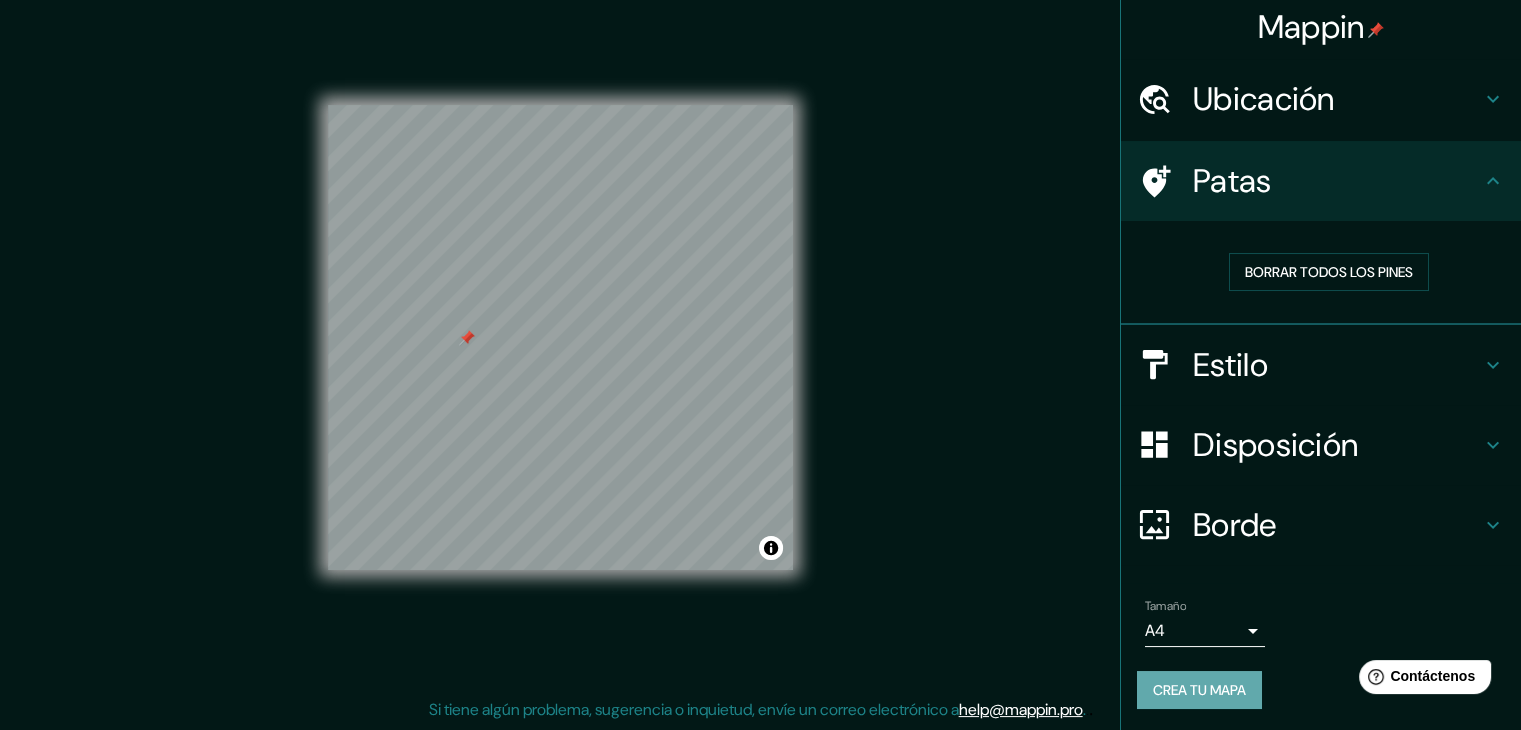 click on "Crea tu mapa" at bounding box center (1199, 690) 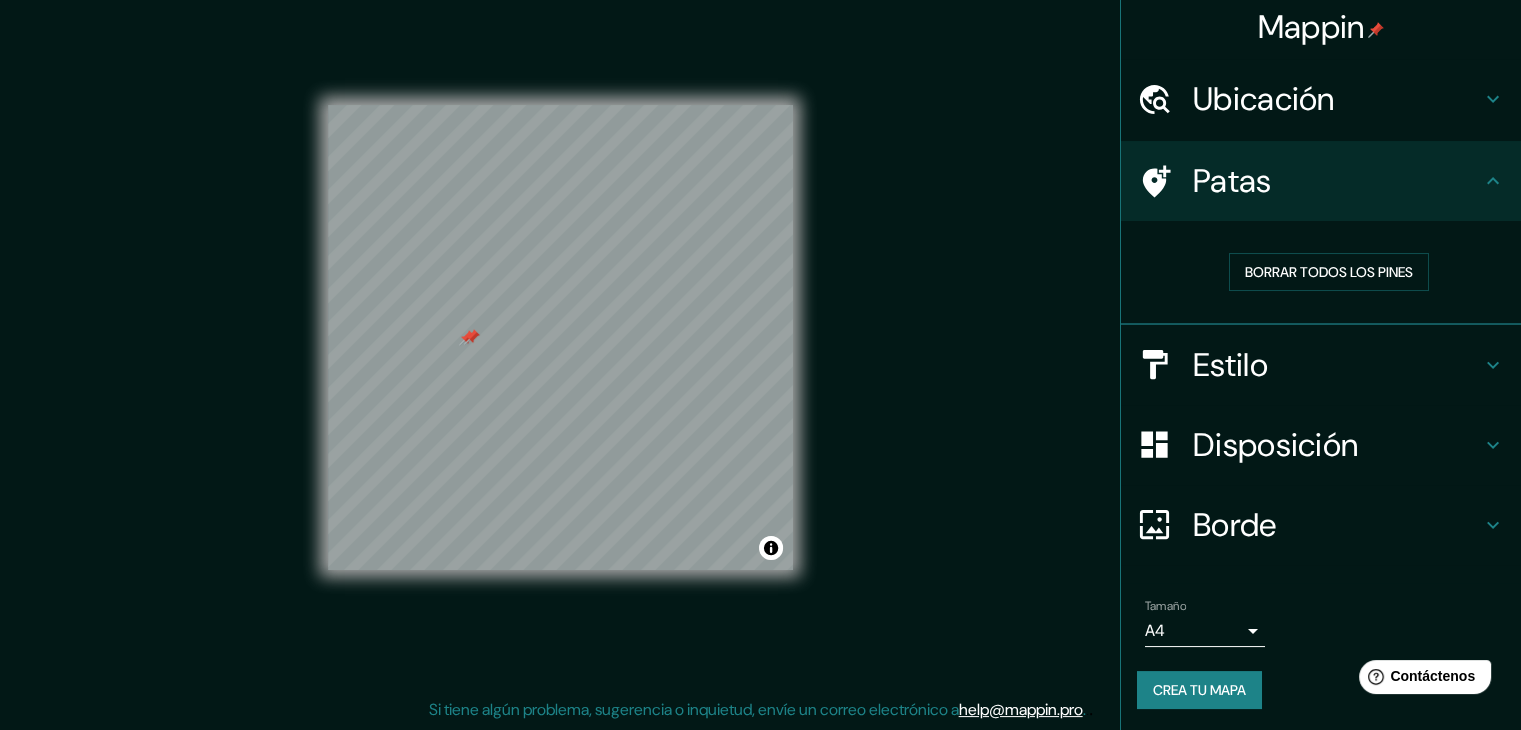 click at bounding box center [467, 338] 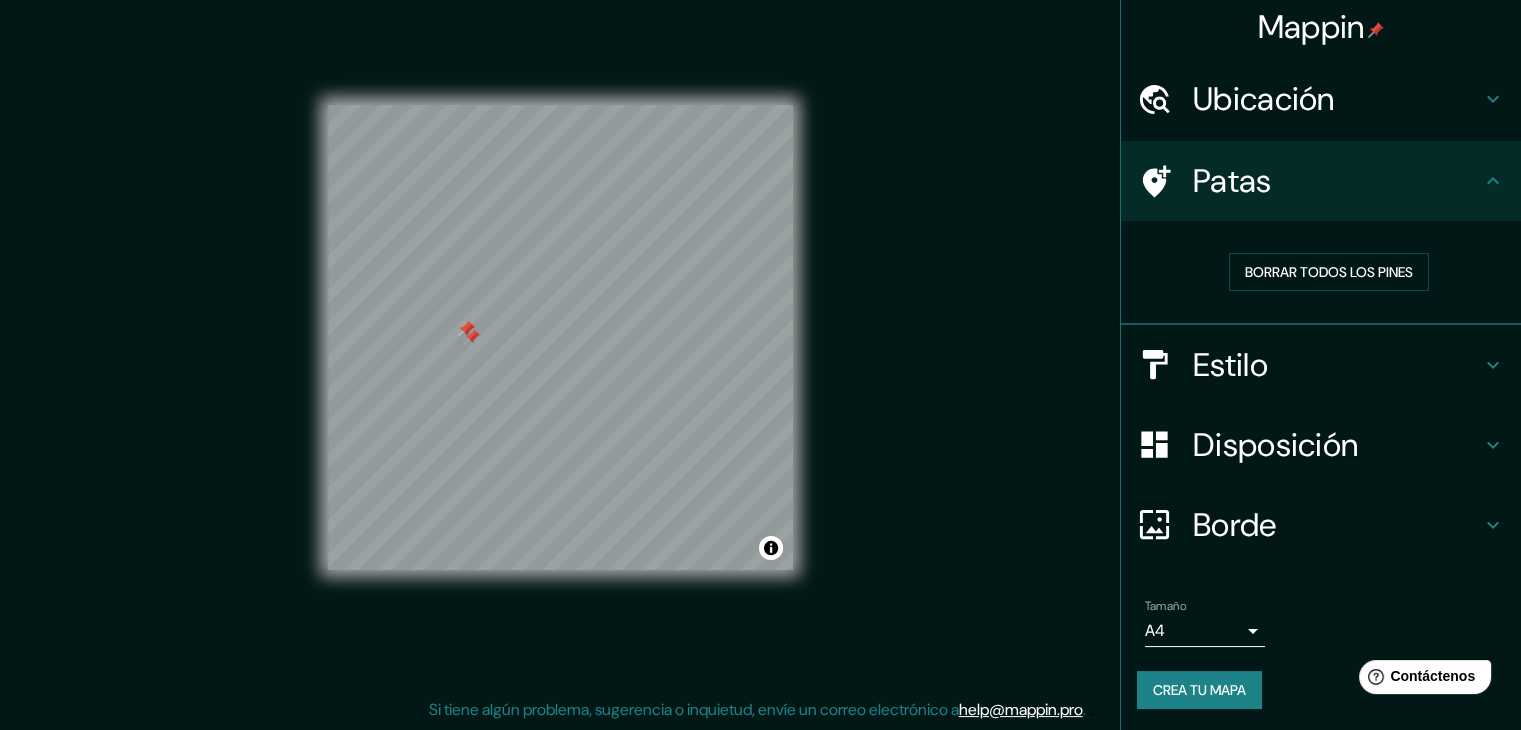 click at bounding box center [467, 329] 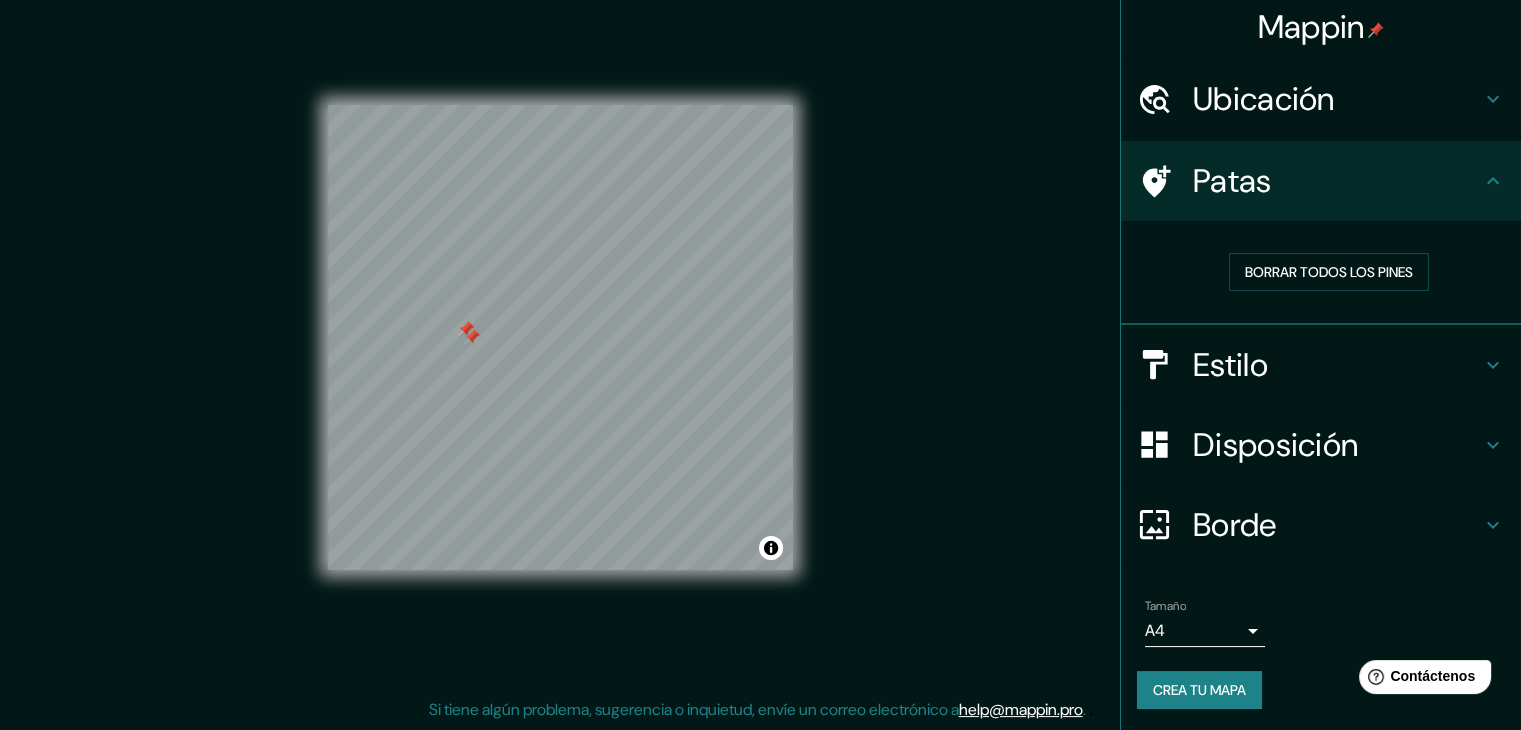 click at bounding box center (466, 329) 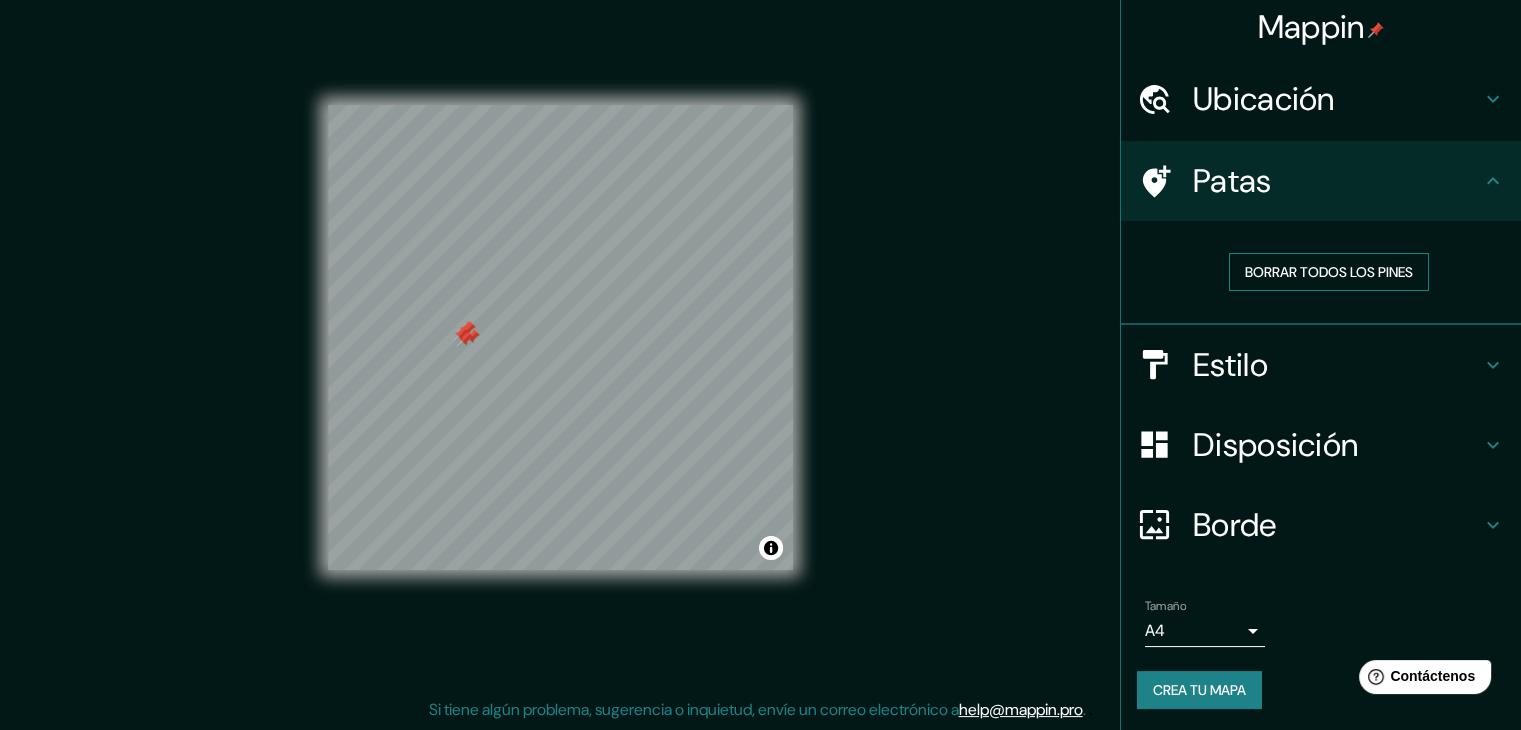 click on "Borrar todos los pines" at bounding box center [1329, 272] 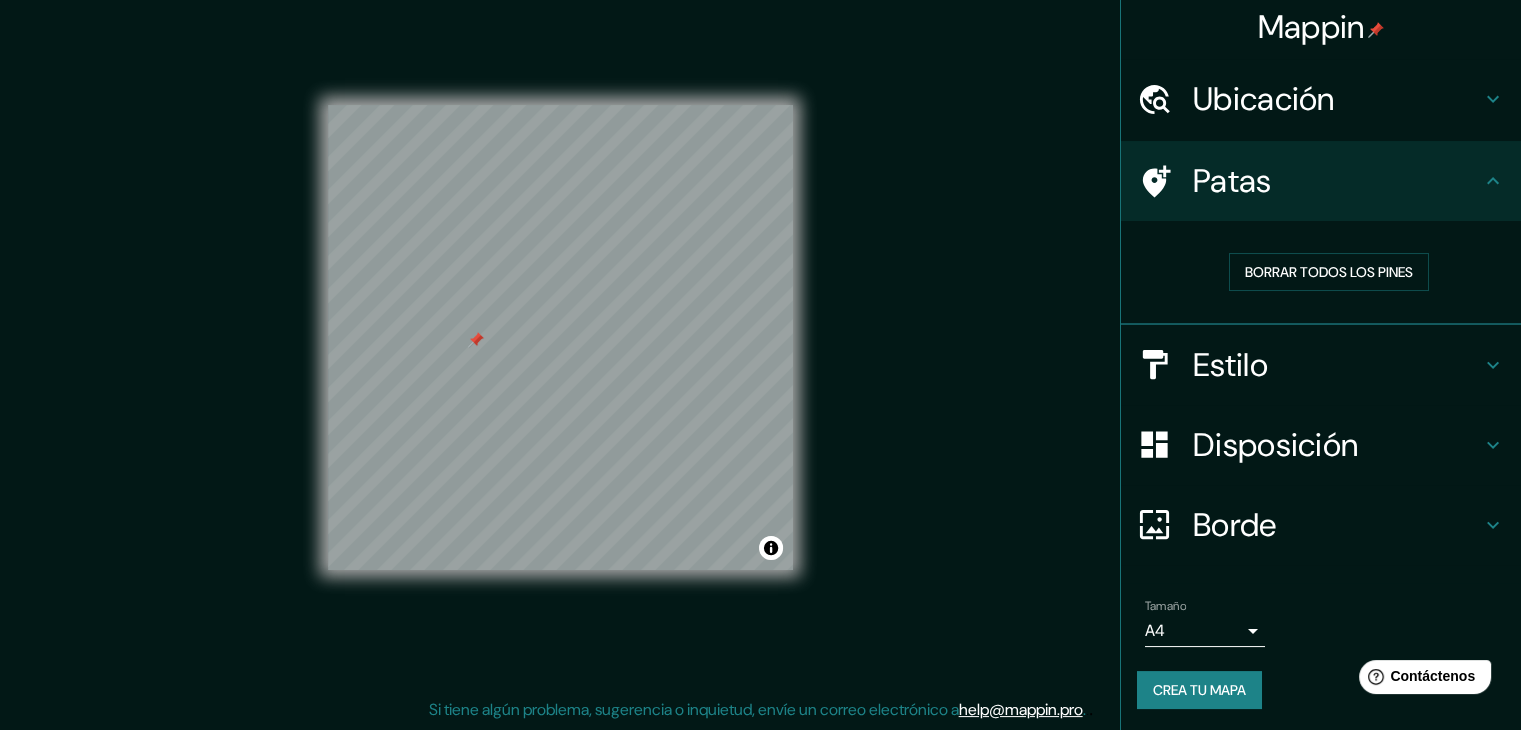 click on "Estilo" at bounding box center [1264, 99] 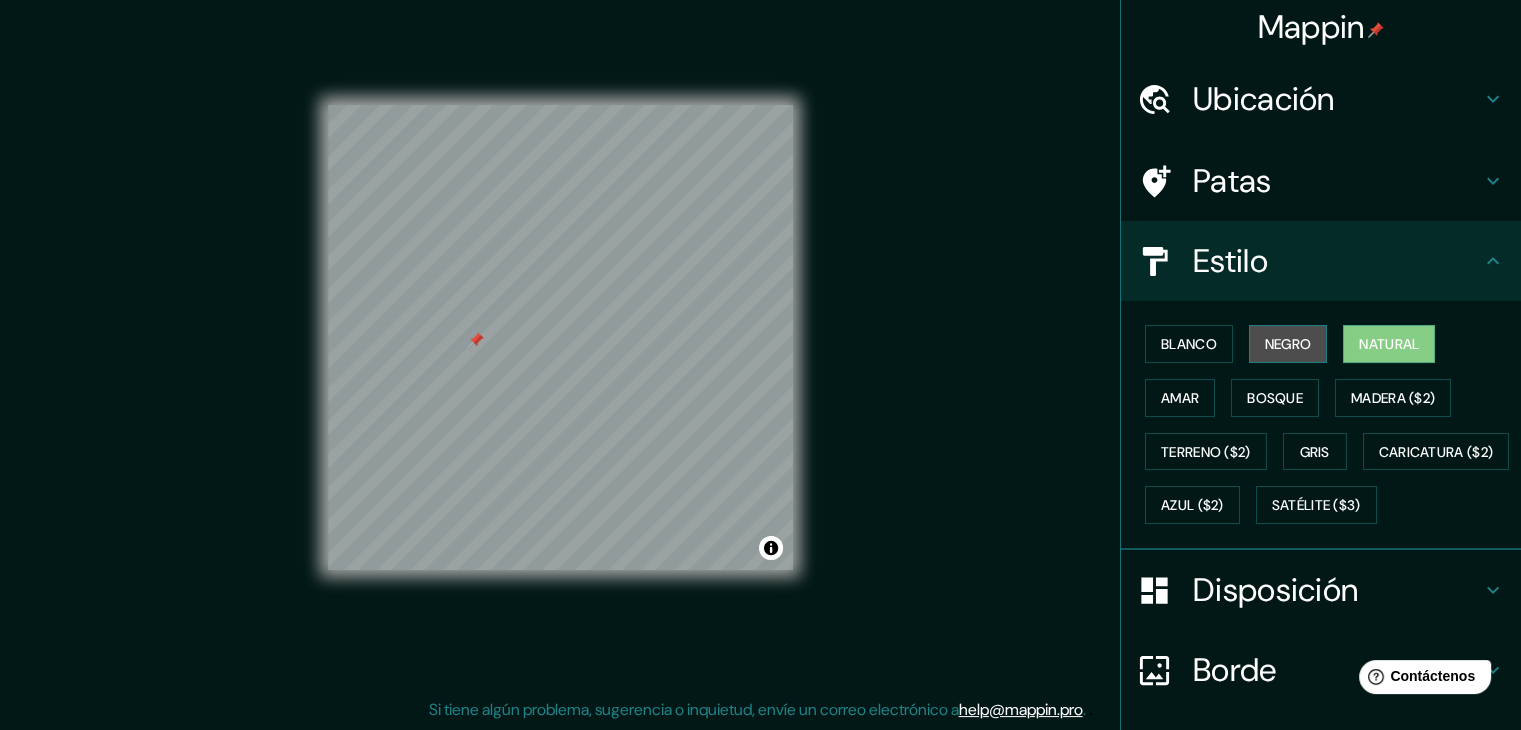 click on "Negro" at bounding box center [1288, 344] 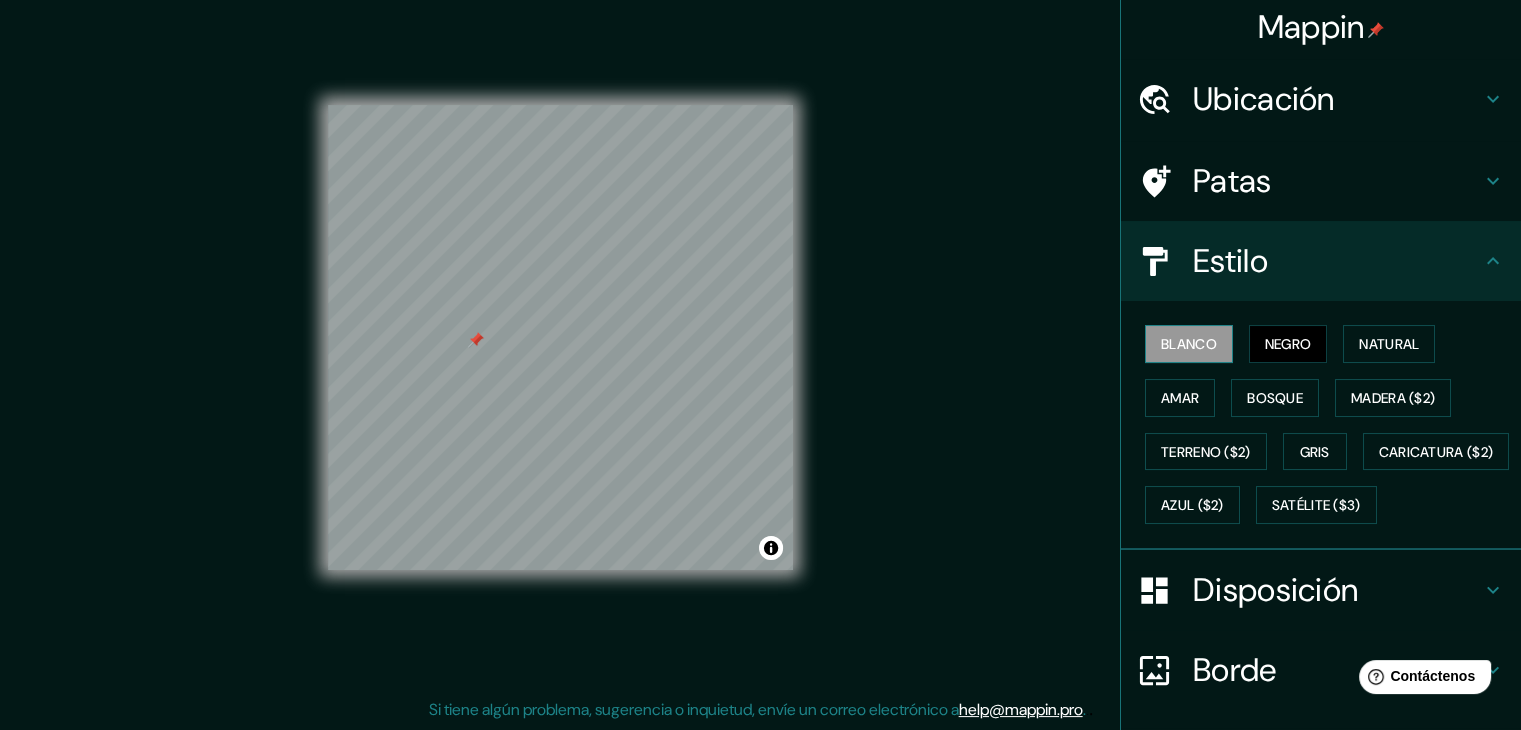 click on "Blanco" at bounding box center (1189, 344) 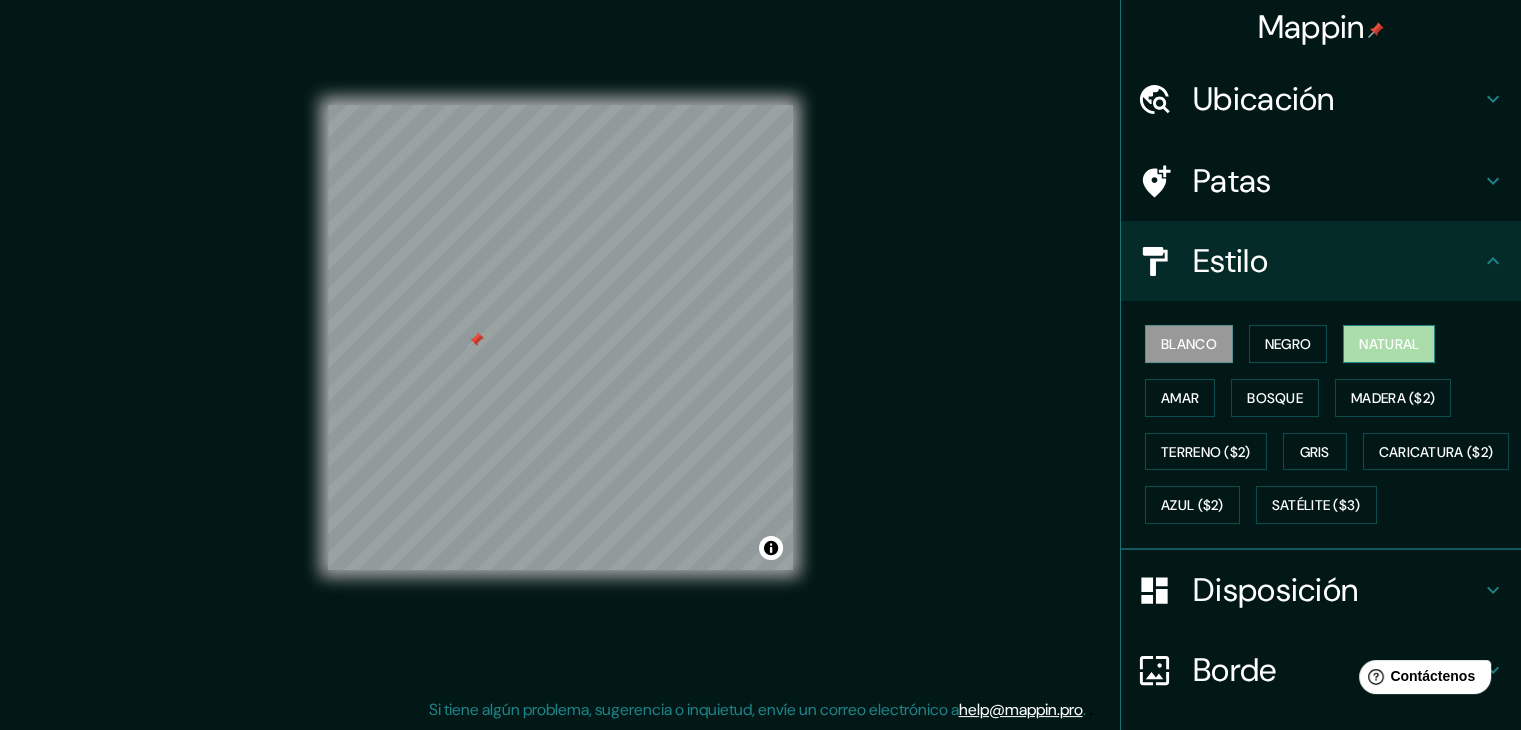 click on "Natural" at bounding box center (1389, 344) 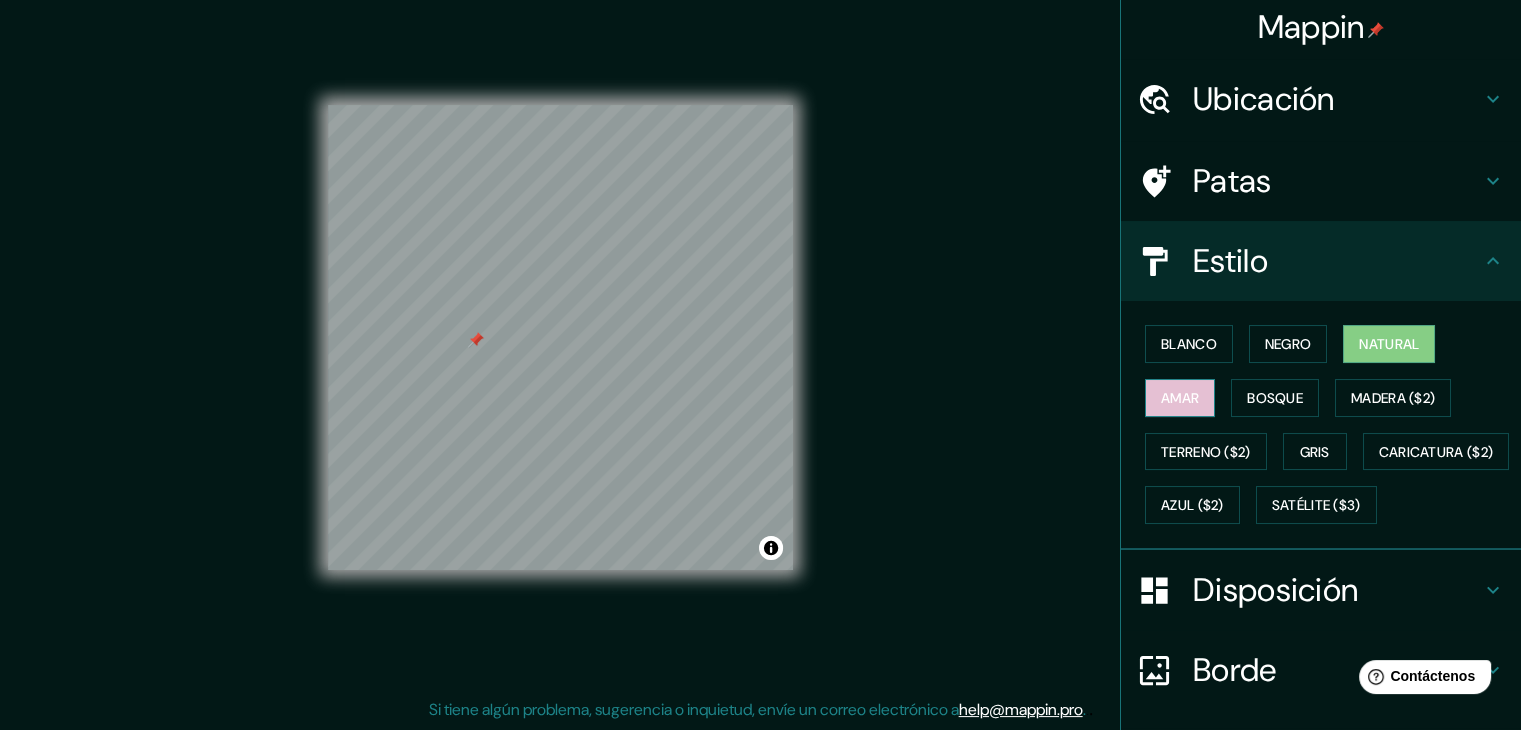 click on "Amar" at bounding box center [1180, 398] 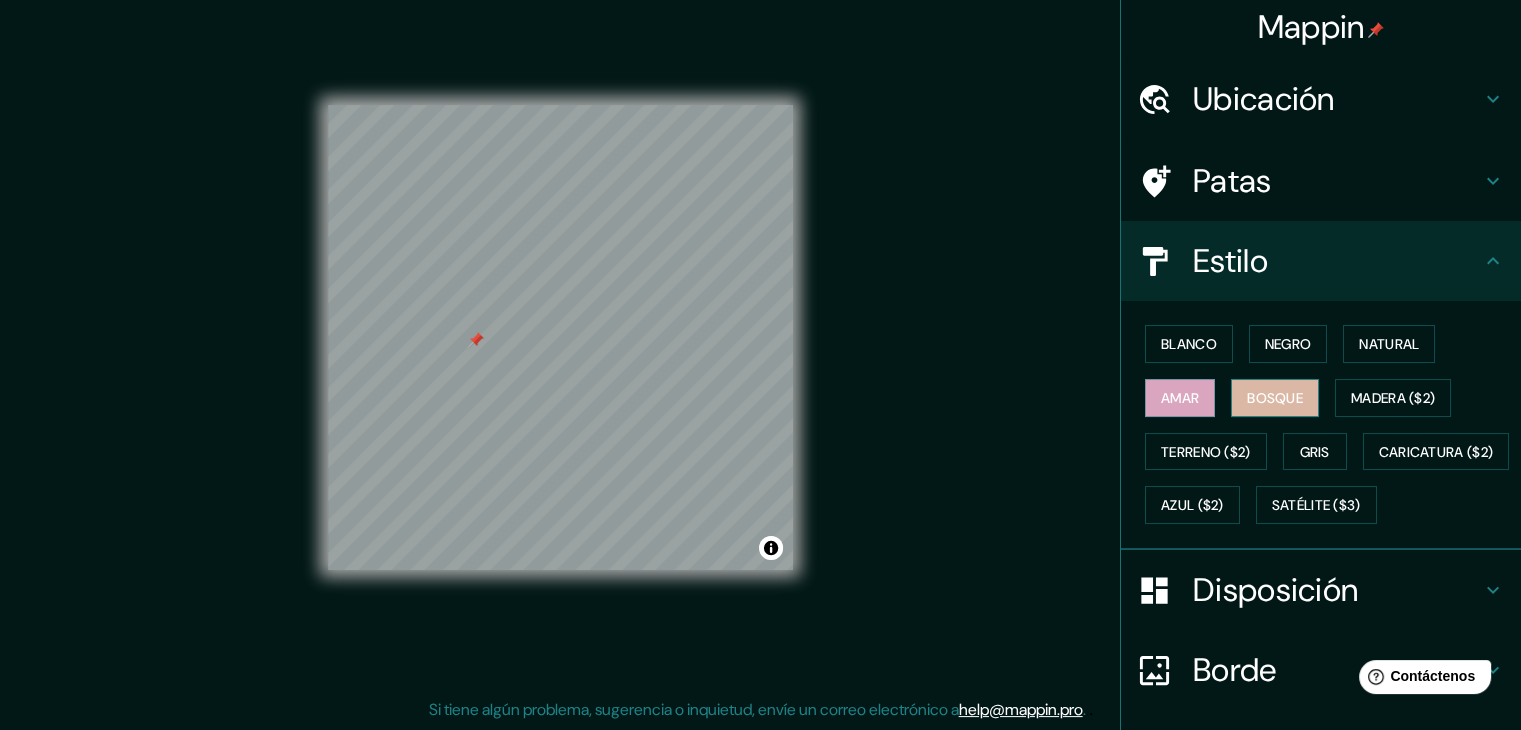 click on "Bosque" at bounding box center [1275, 398] 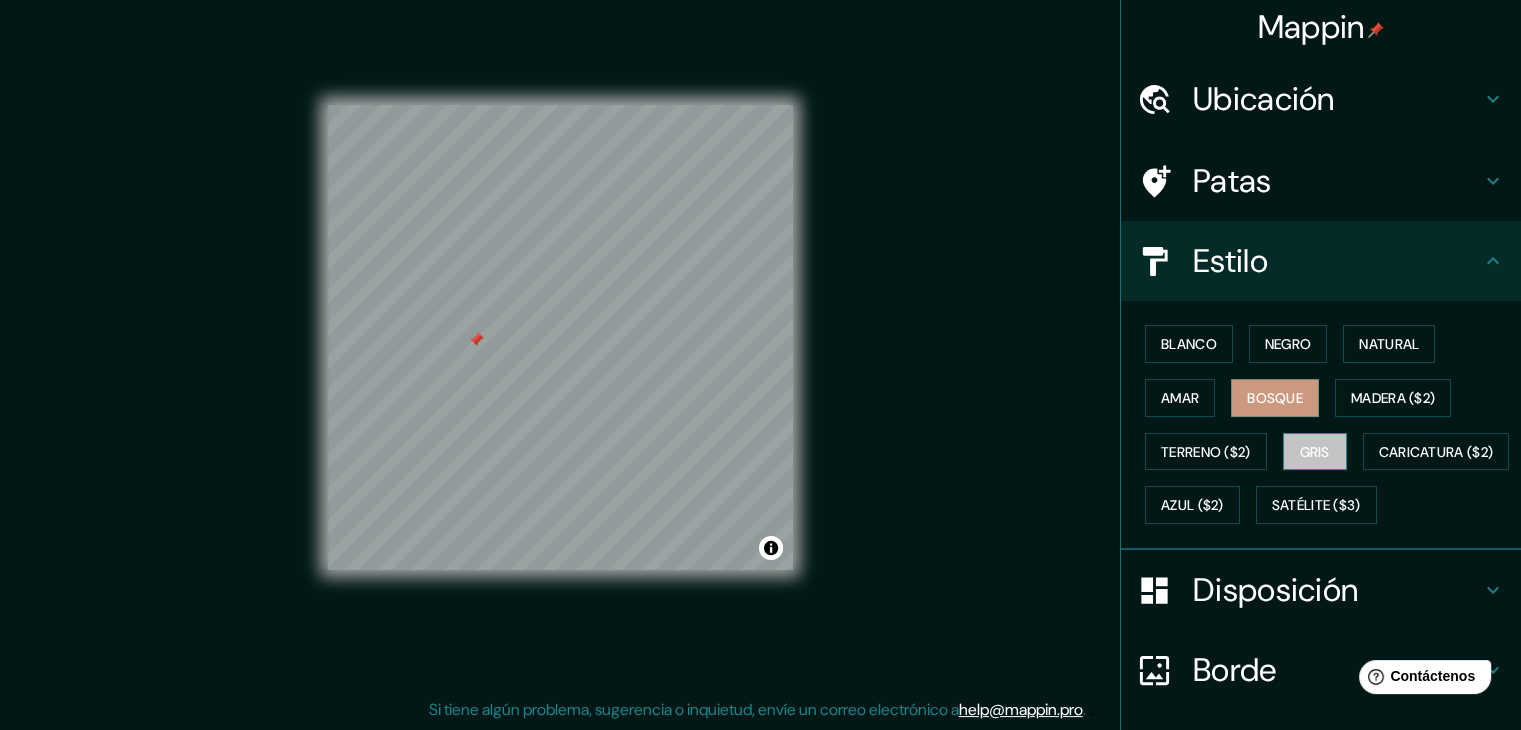click on "Gris" at bounding box center [1315, 452] 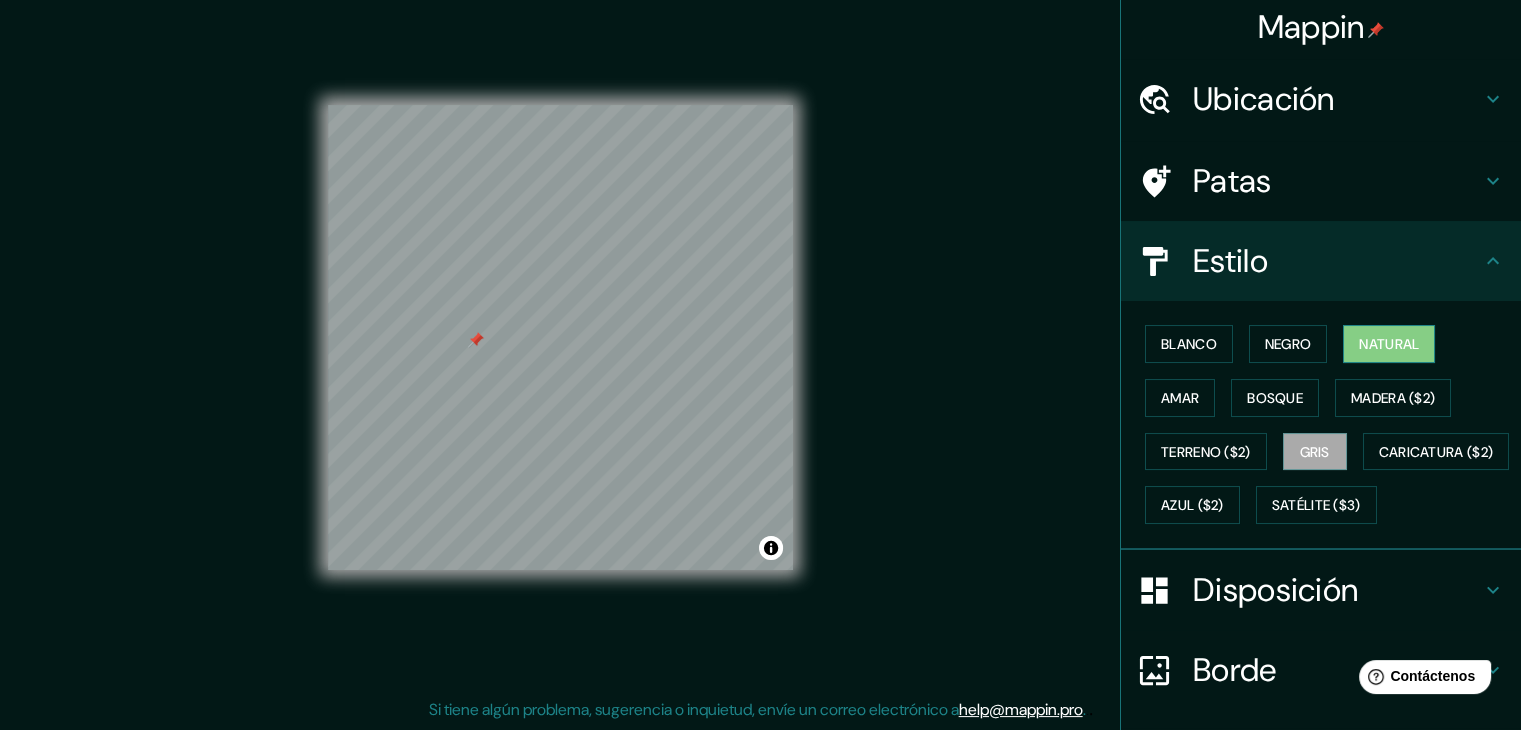 click on "Natural" at bounding box center (1389, 344) 